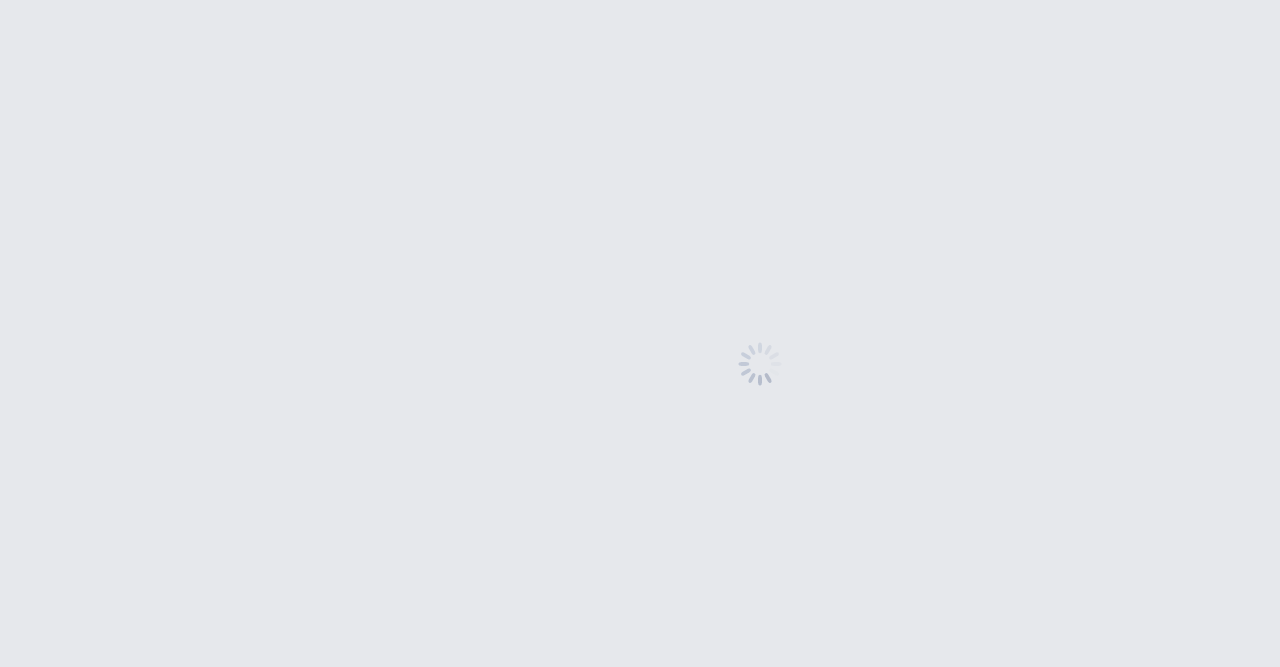scroll, scrollTop: 0, scrollLeft: 0, axis: both 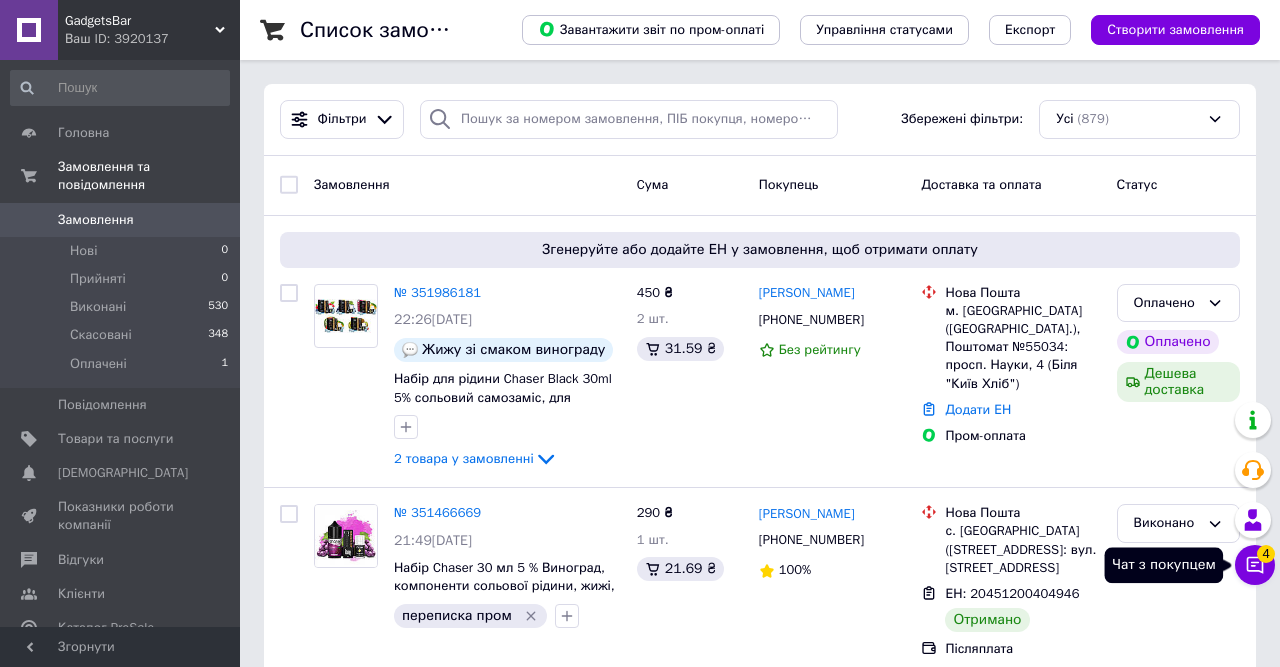 click 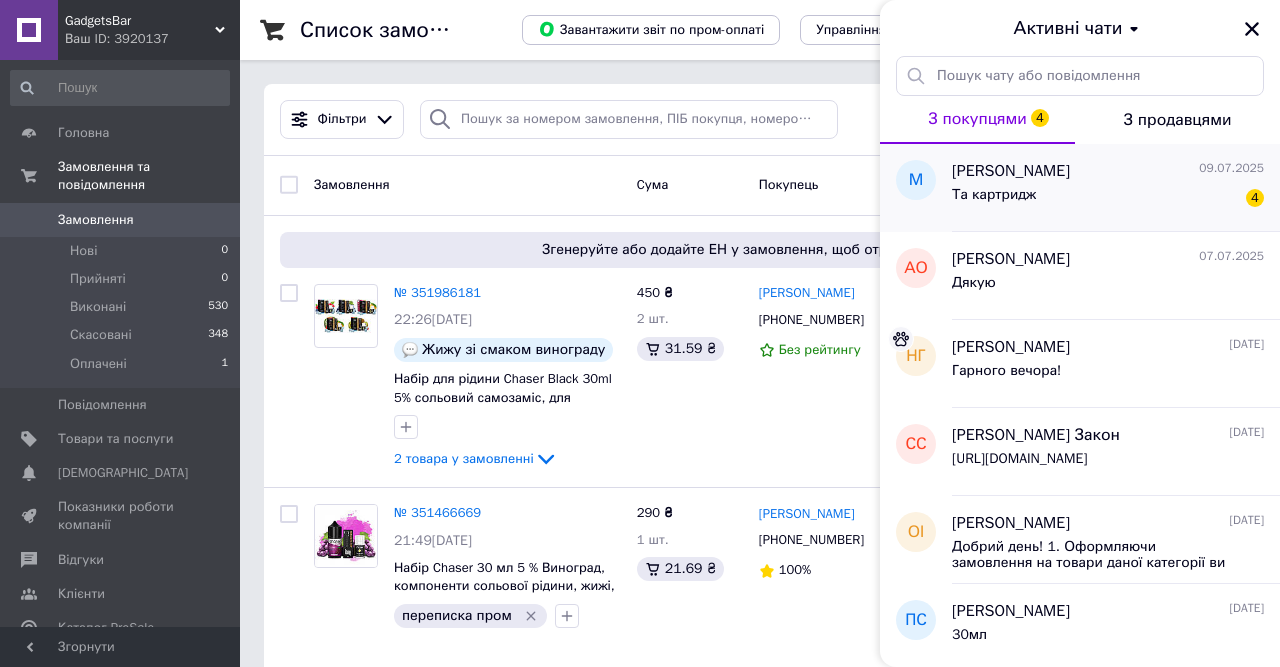 click on "Та картридж 4" at bounding box center (1108, 199) 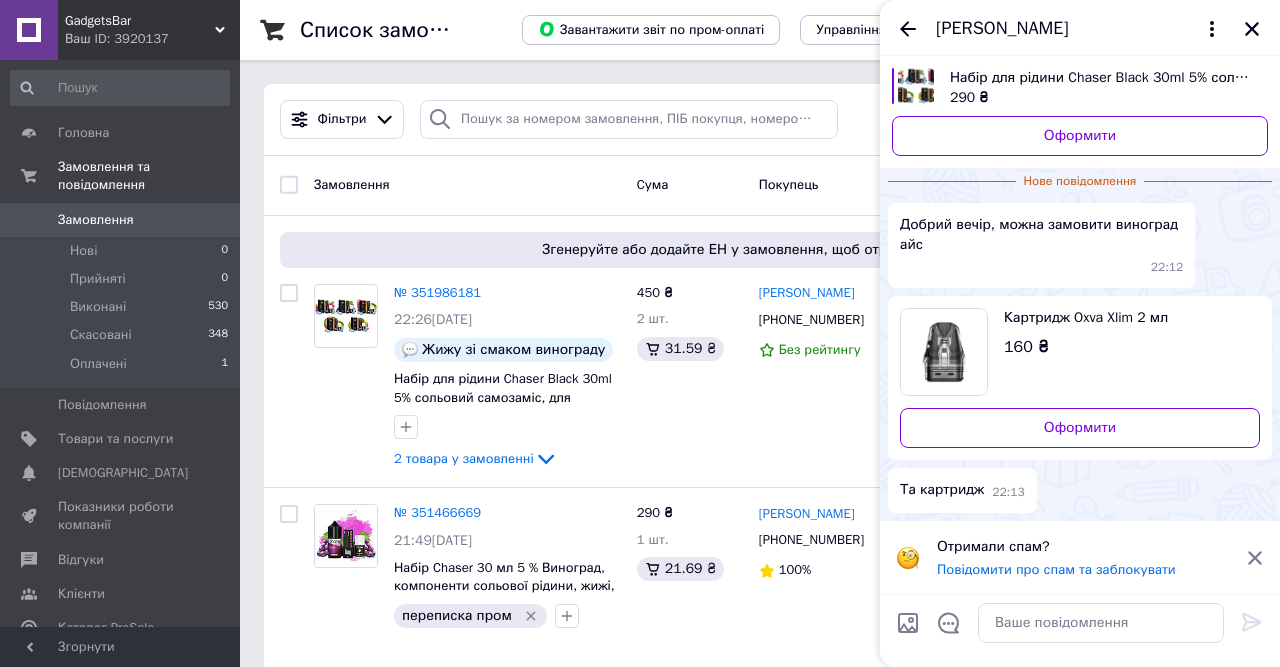 scroll, scrollTop: 61, scrollLeft: 0, axis: vertical 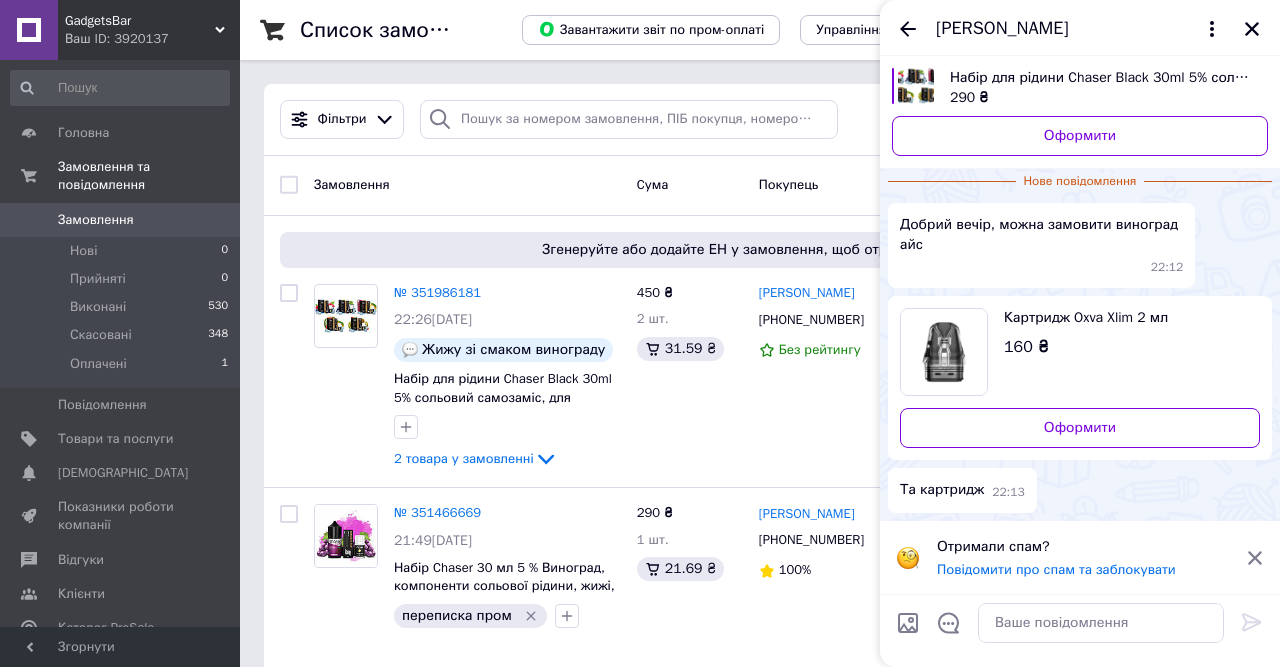 drag, startPoint x: 1267, startPoint y: 559, endPoint x: 1237, endPoint y: 559, distance: 30 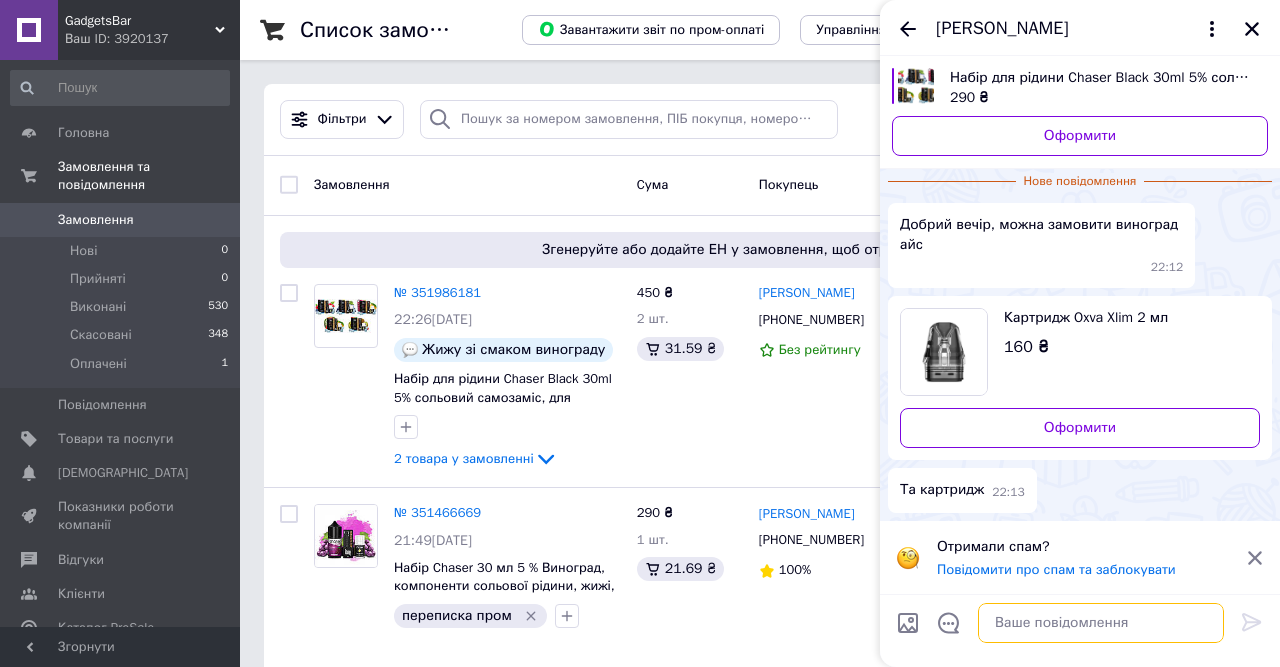 click at bounding box center [1101, 623] 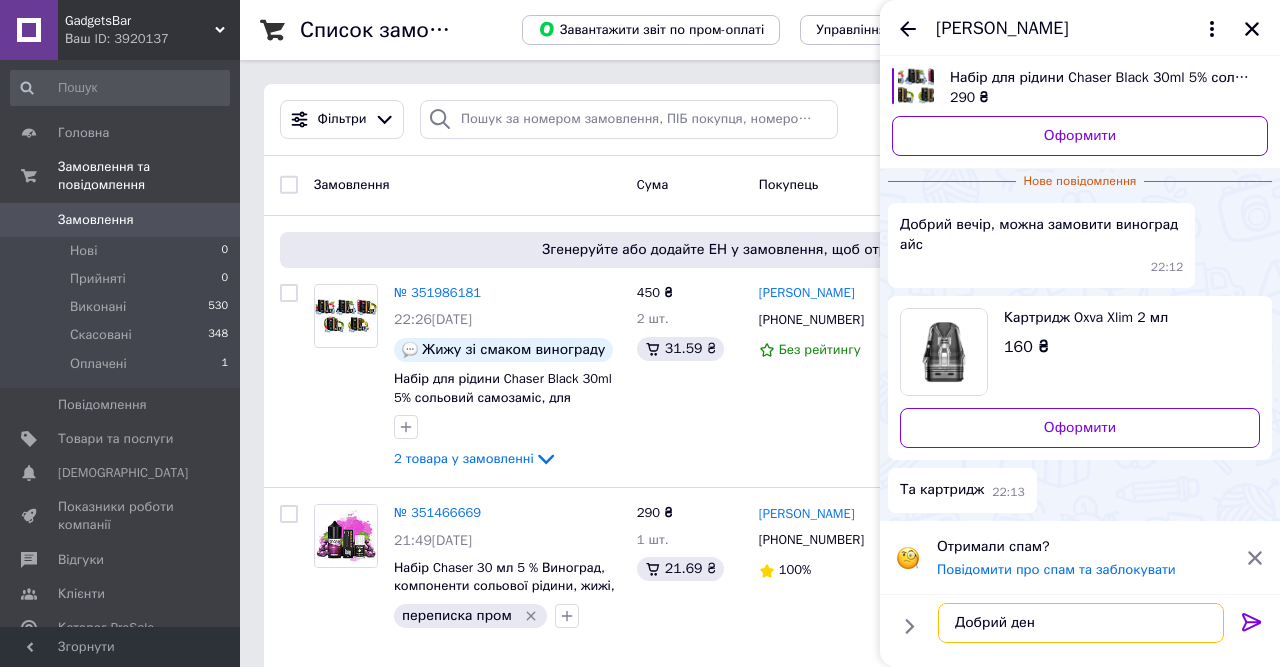 type on "Добрий день" 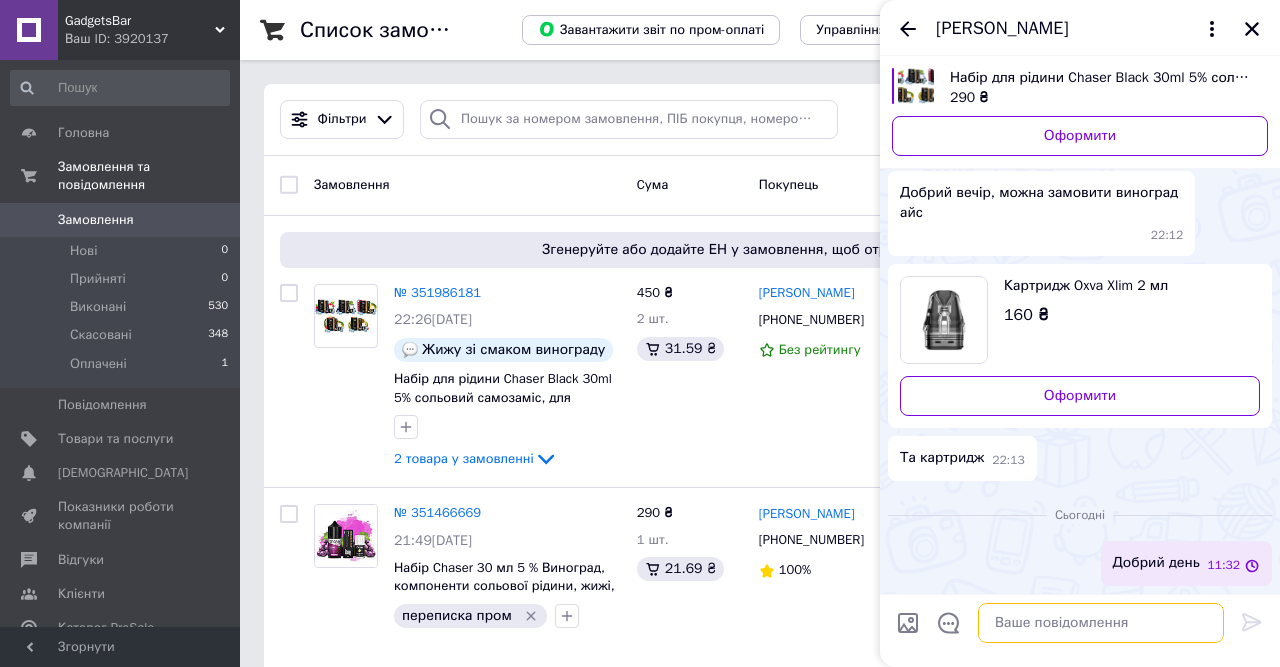 scroll, scrollTop: 56, scrollLeft: 0, axis: vertical 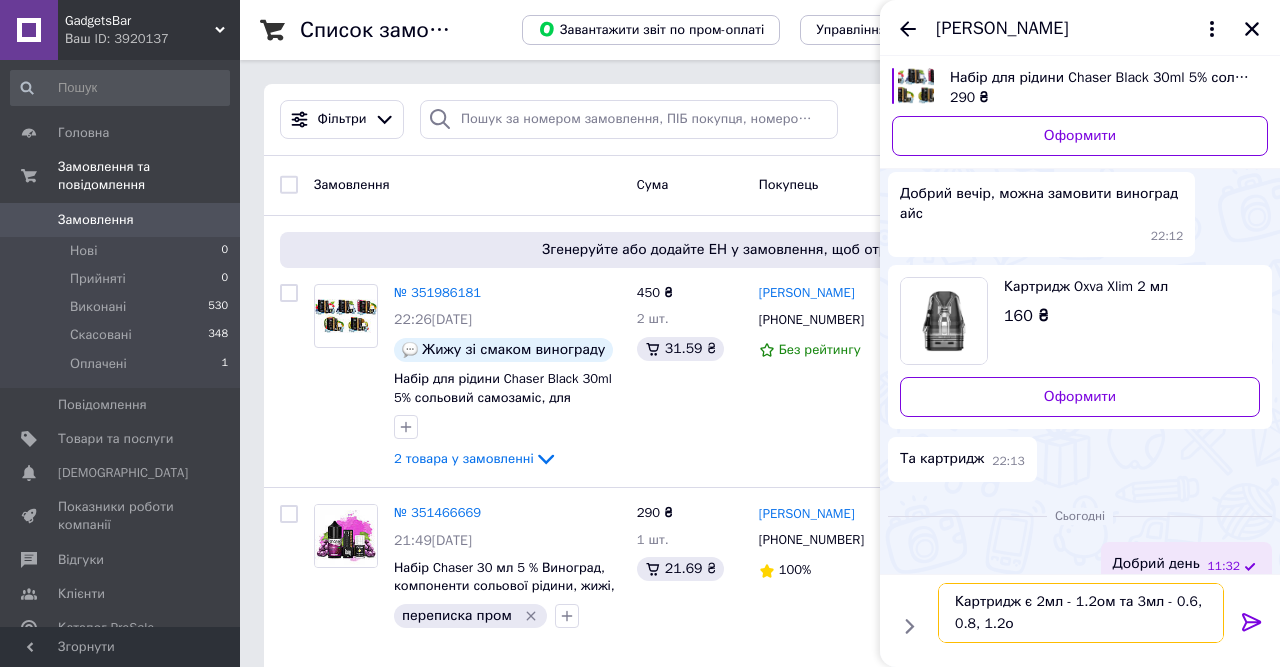 type on "Картридж є 2мл - 1.2ом та 3мл - 0.6, 0.8, 1.2ом" 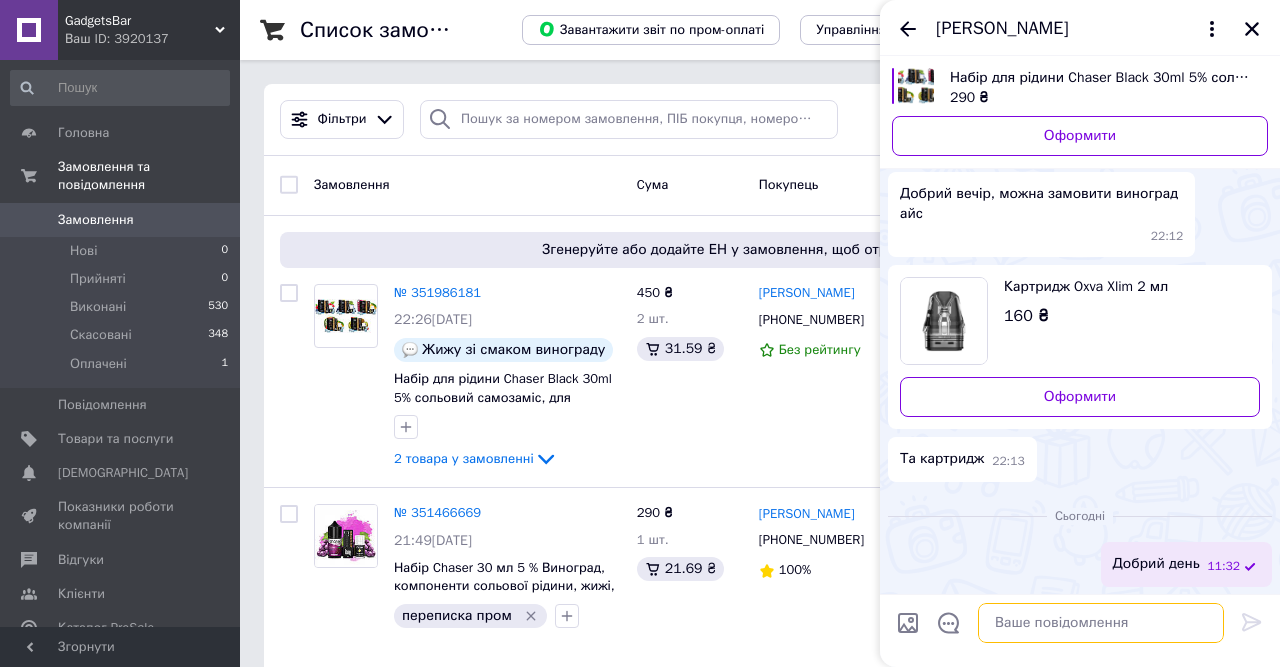 scroll, scrollTop: 0, scrollLeft: 0, axis: both 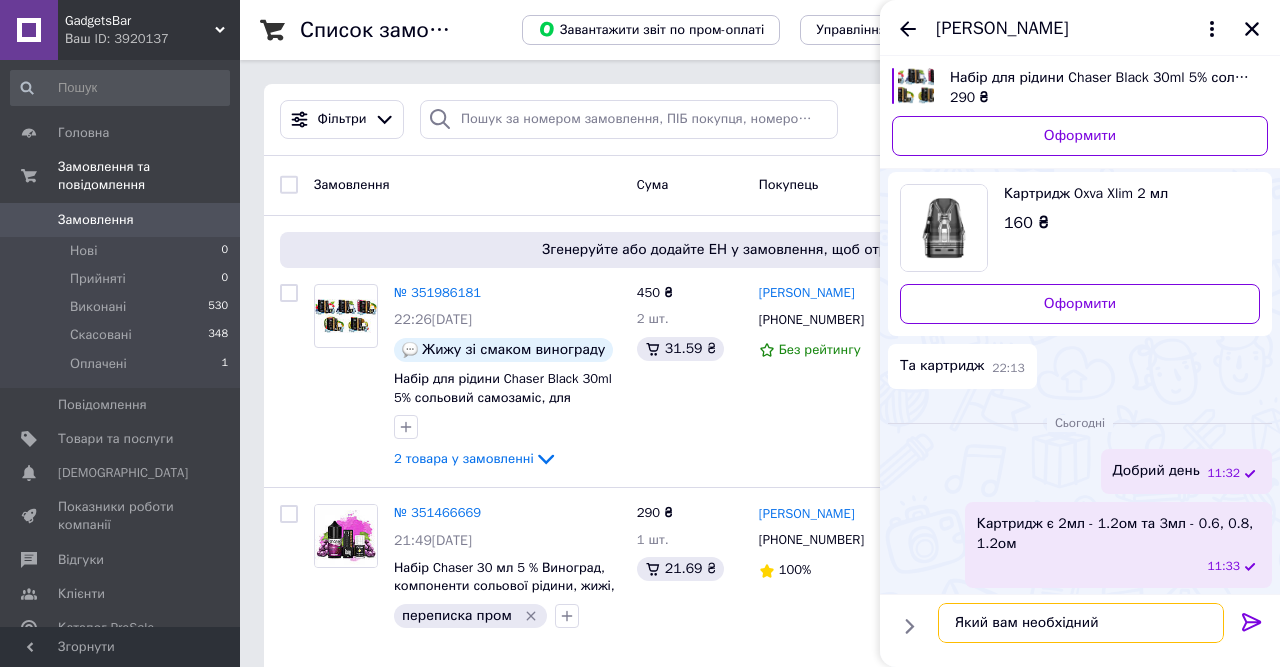 type on "[PERSON_NAME] вам необхідний?" 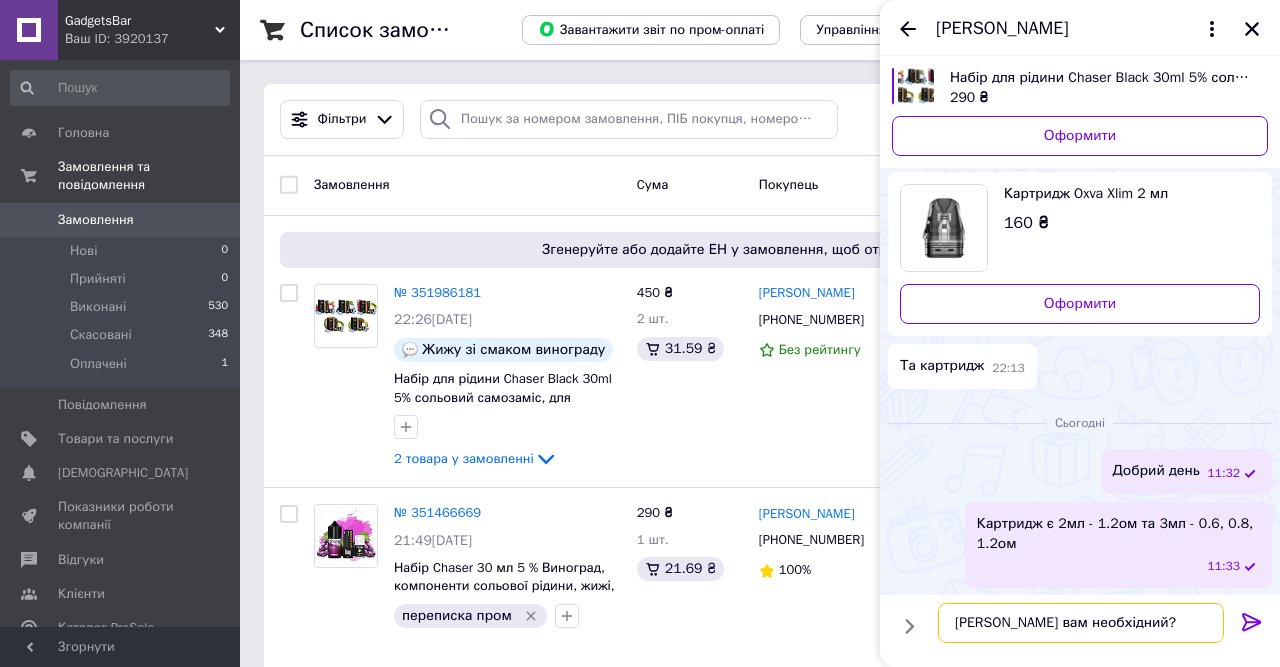 type 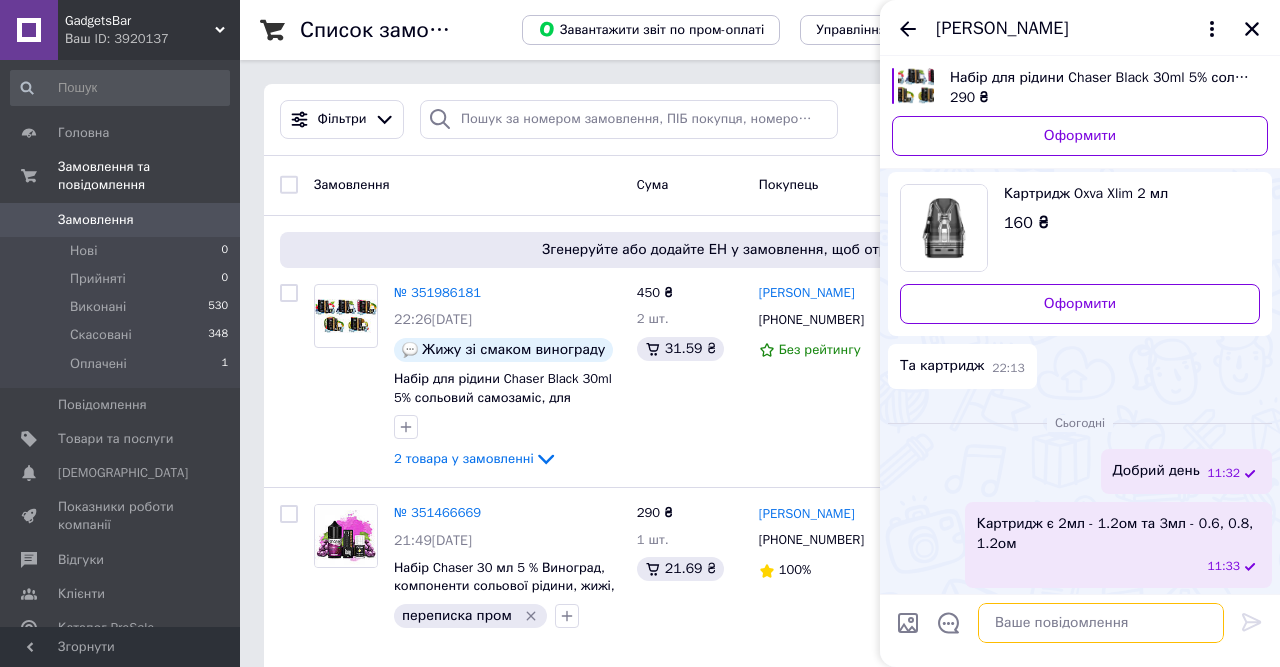 scroll, scrollTop: 203, scrollLeft: 0, axis: vertical 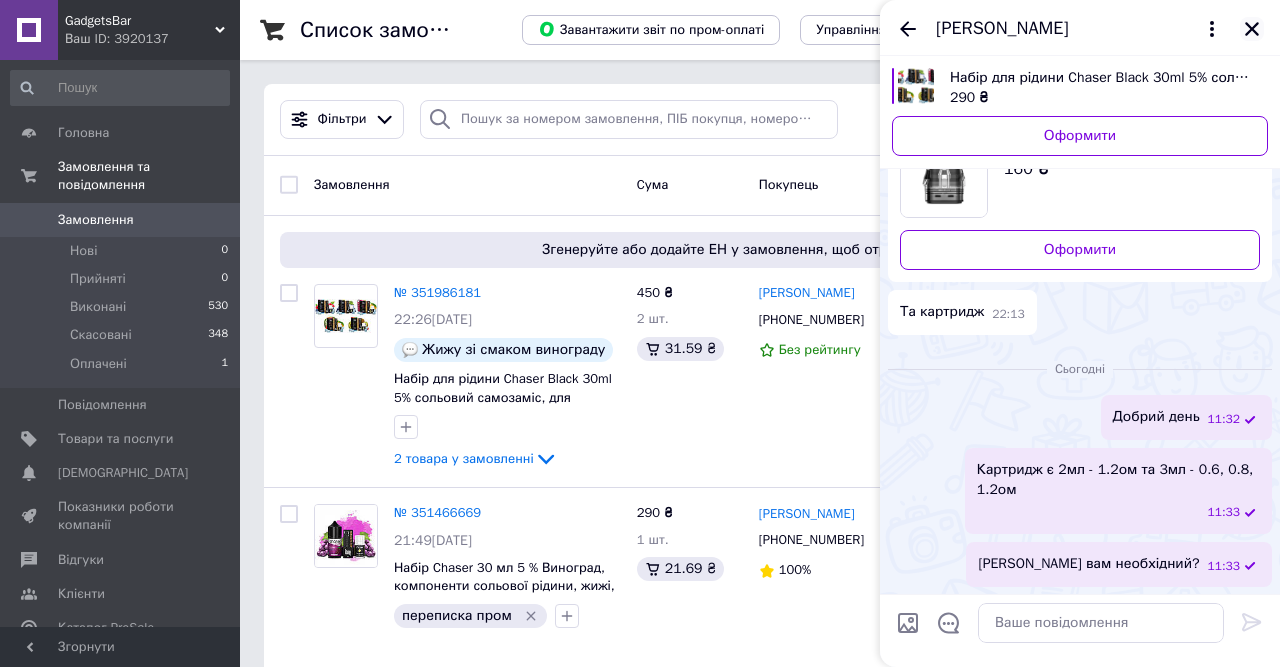 click 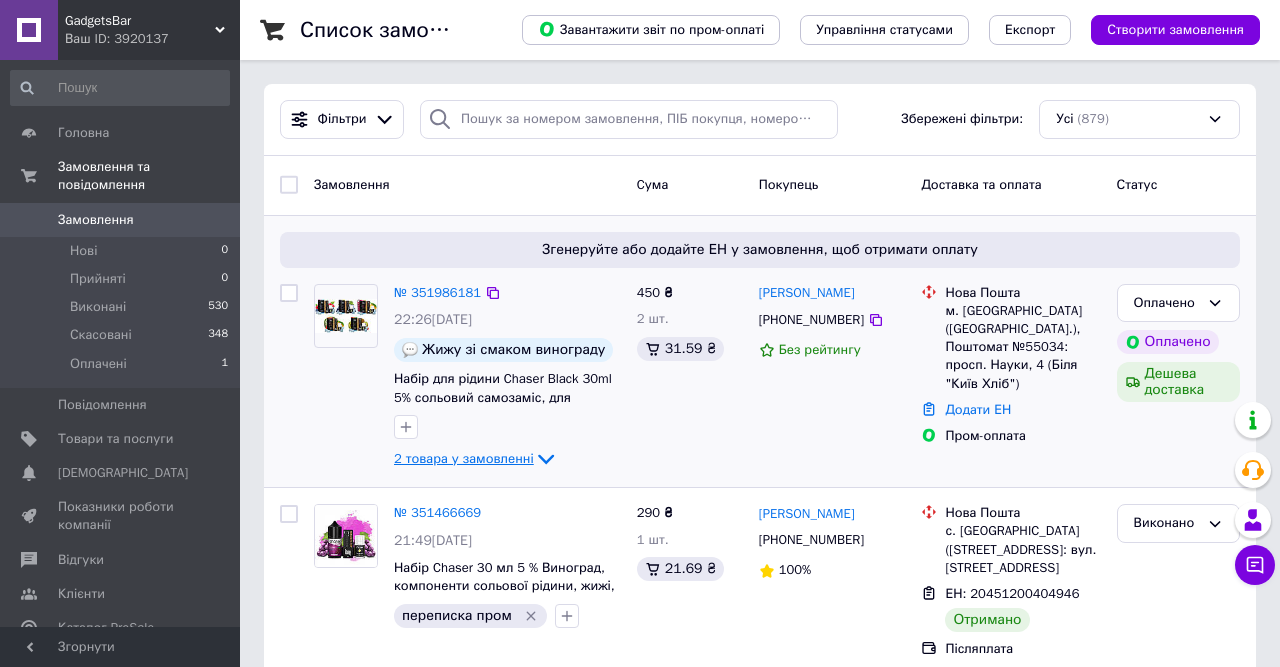 click on "2 товара у замовленні" at bounding box center [464, 458] 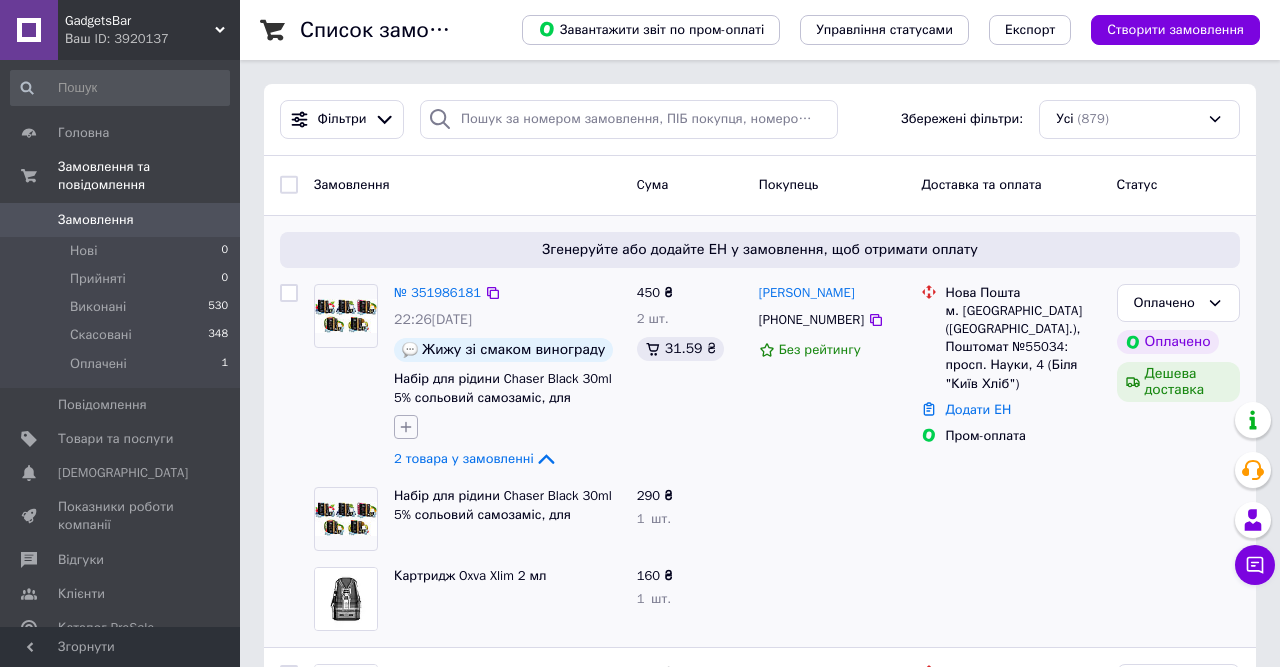 click 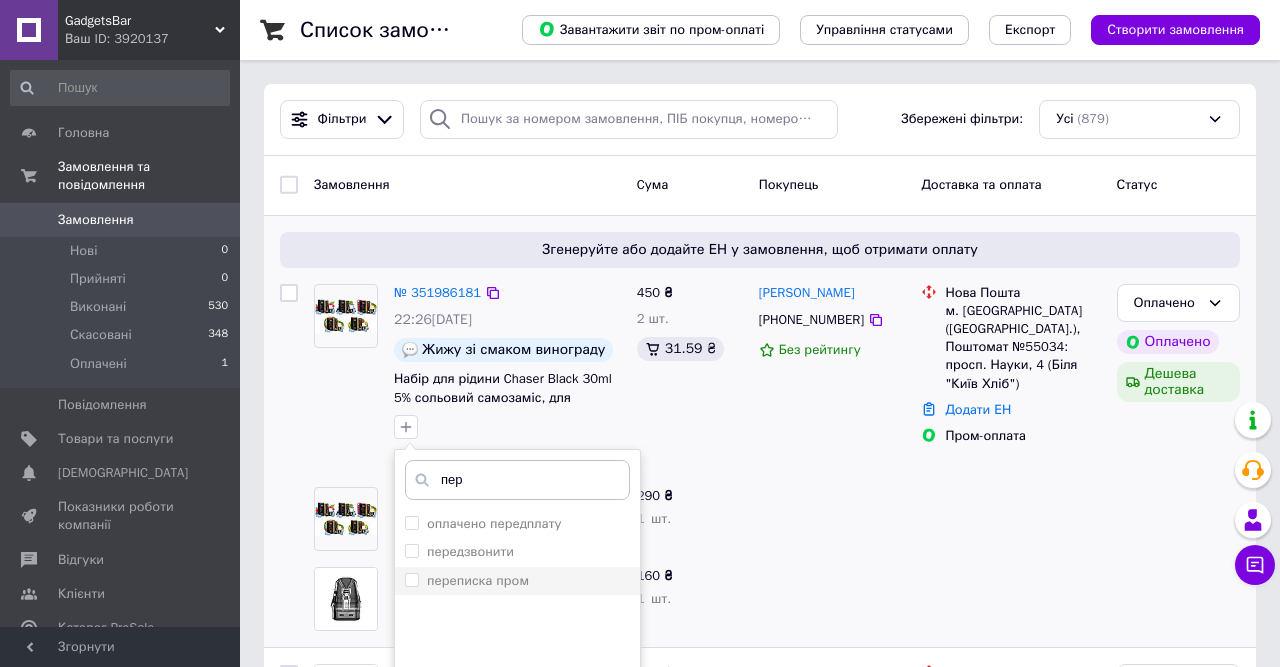 type on "пер" 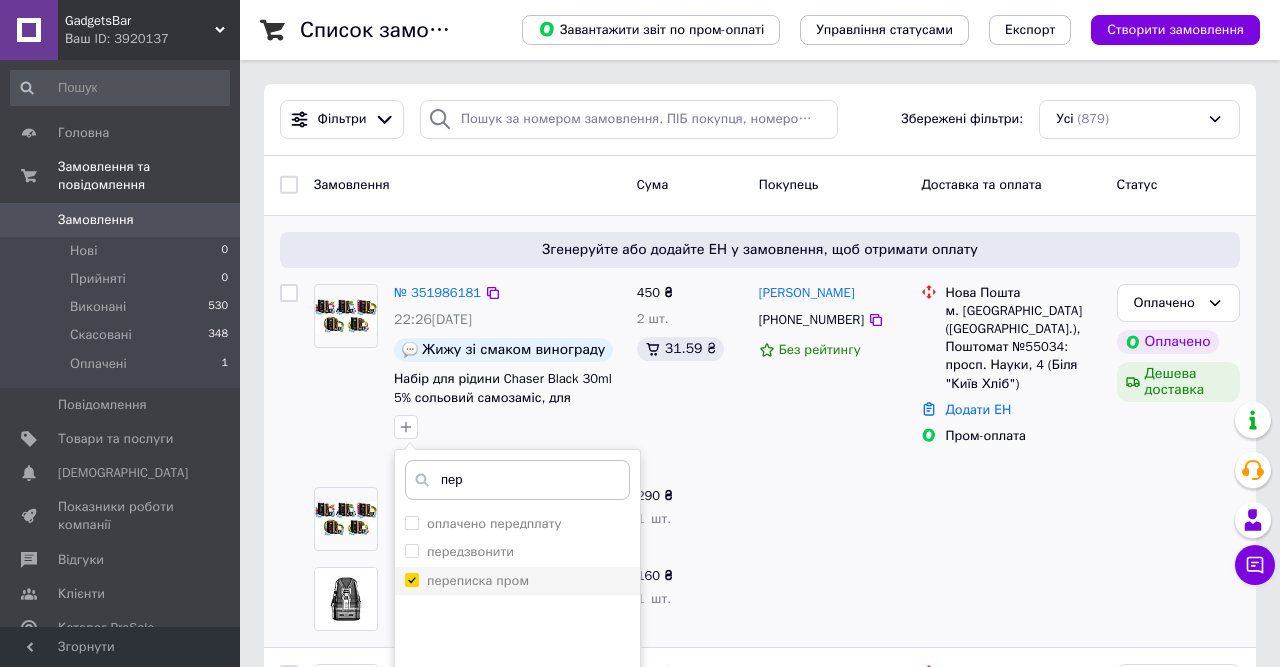 checkbox on "true" 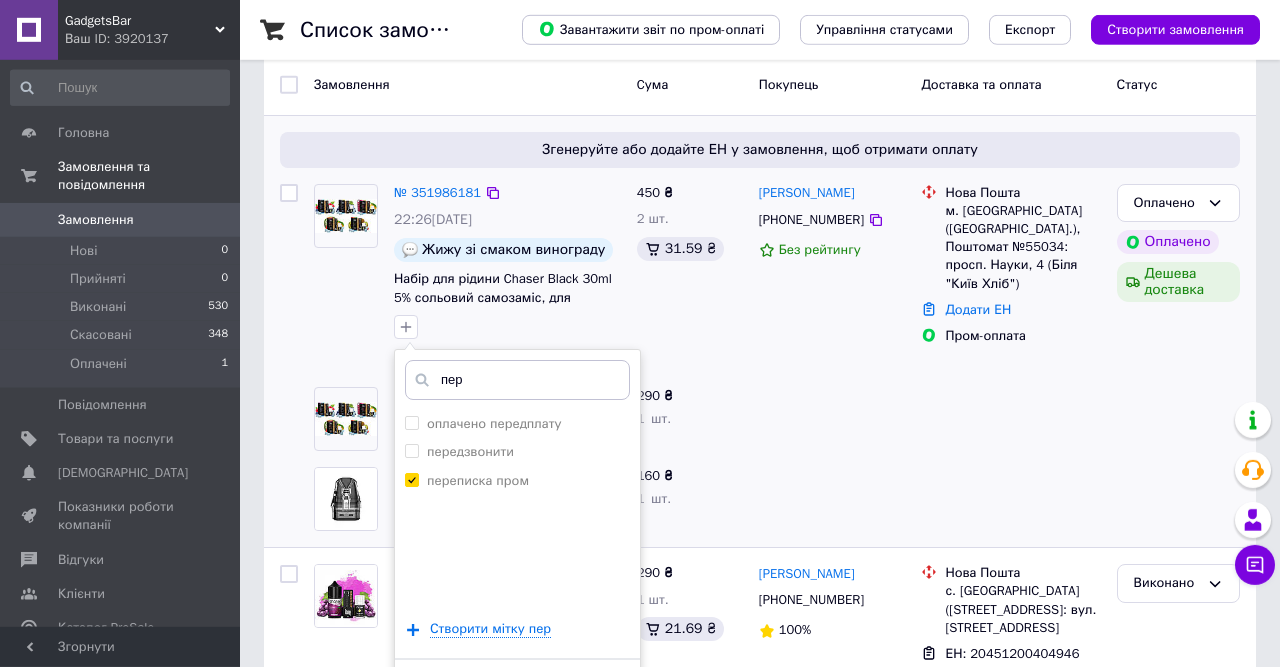 scroll, scrollTop: 208, scrollLeft: 0, axis: vertical 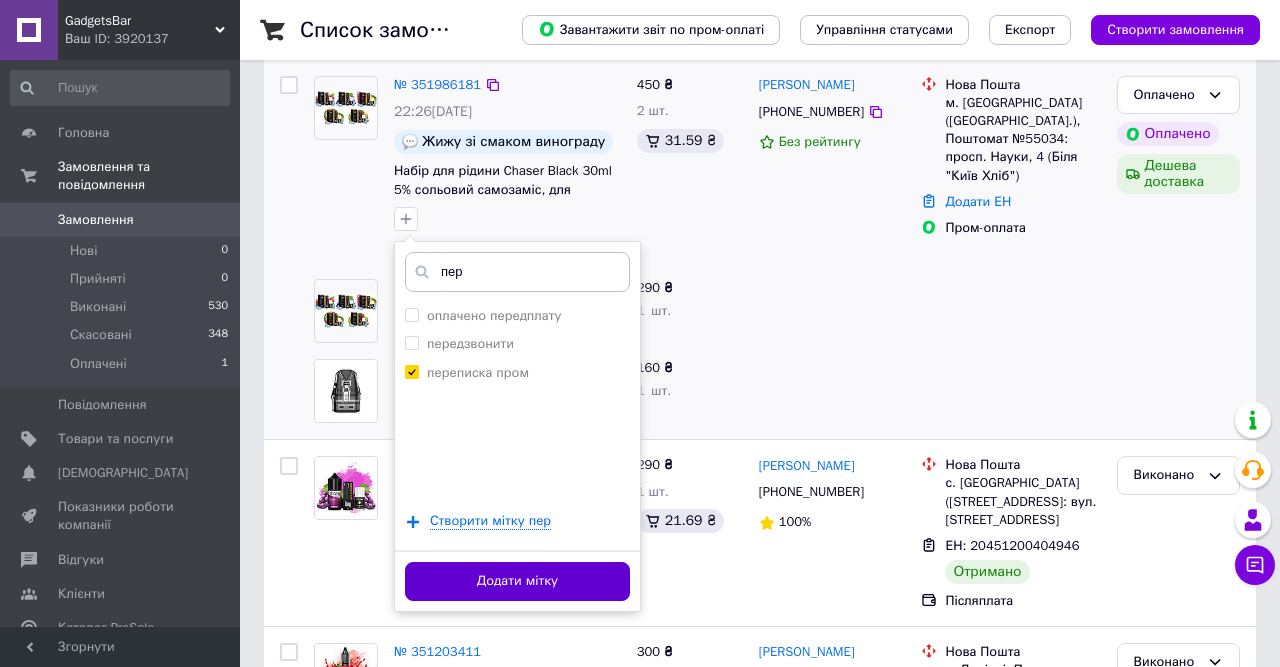 click on "Додати мітку" at bounding box center (517, 581) 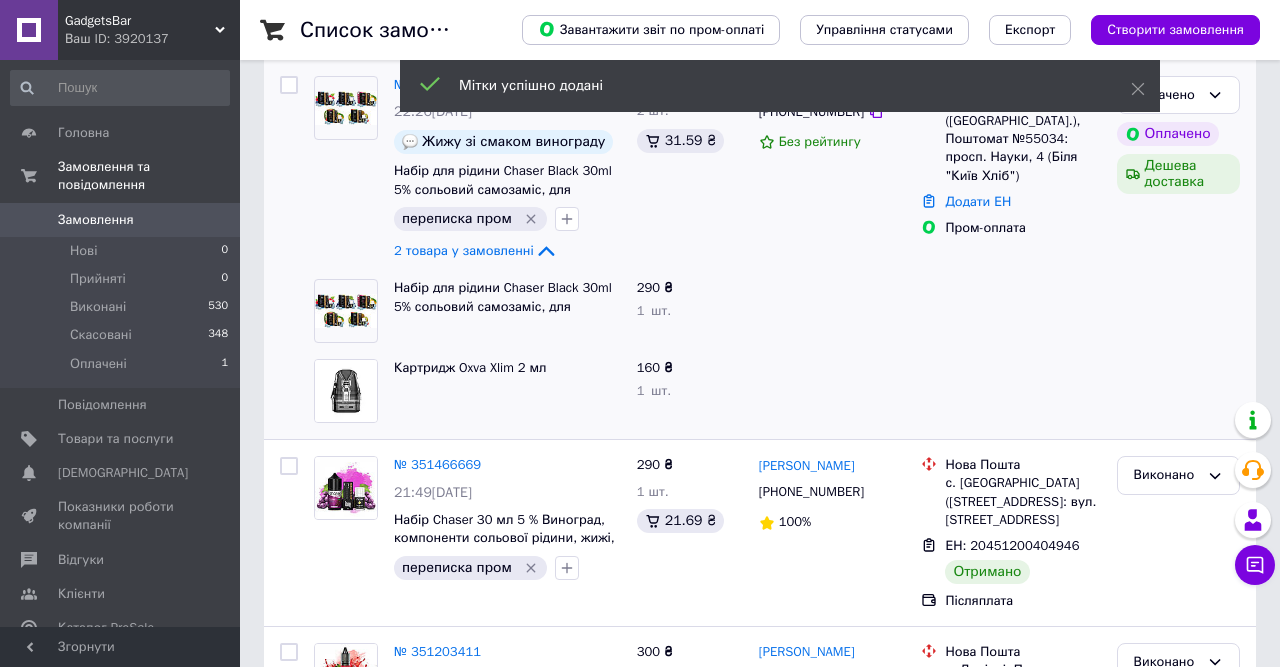 click on "Замовлення" at bounding box center (121, 220) 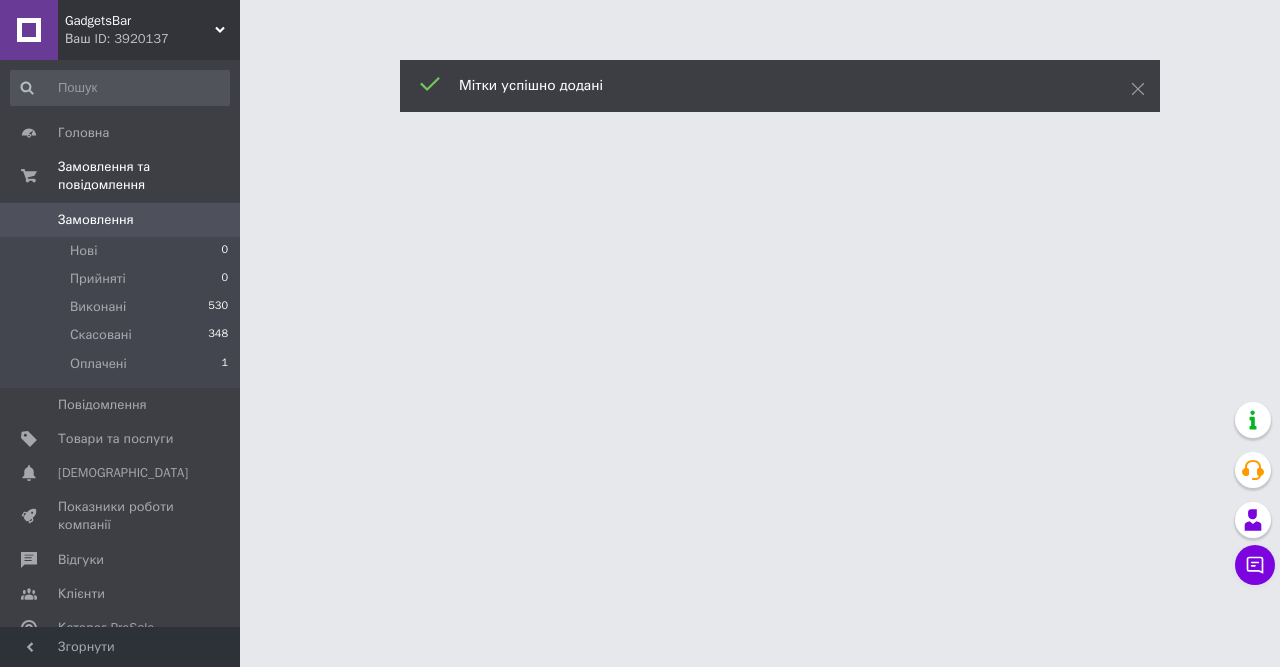 scroll, scrollTop: 0, scrollLeft: 0, axis: both 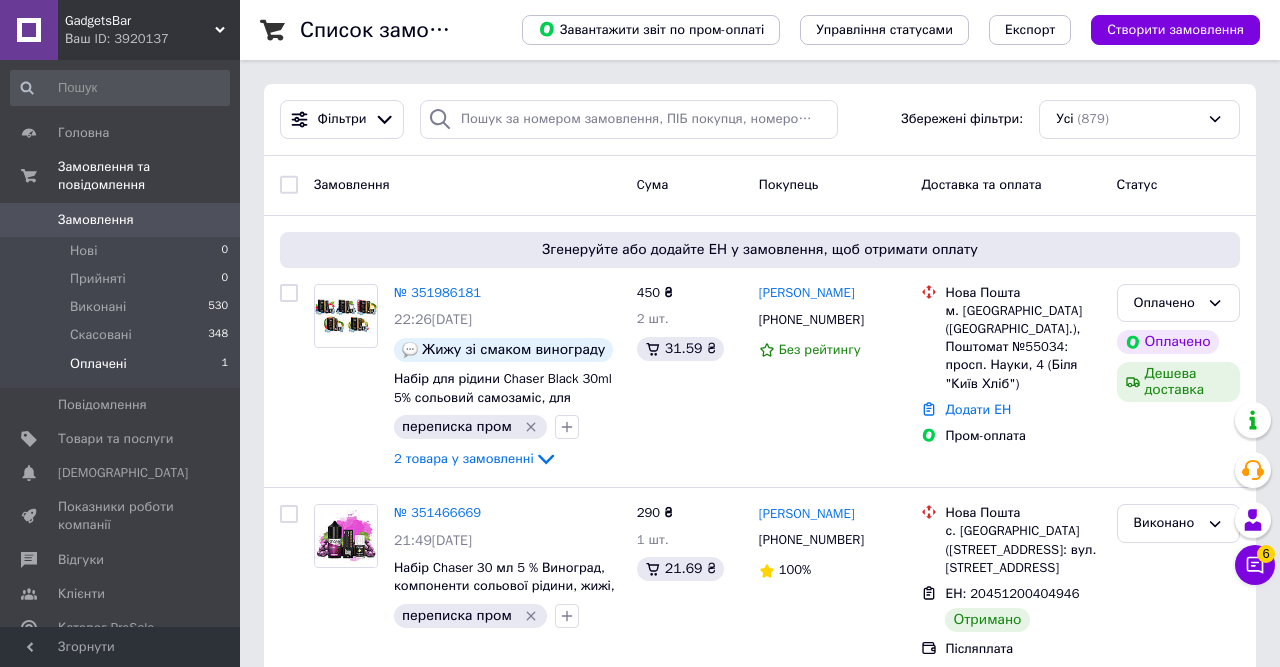 click on "Оплачені" at bounding box center [98, 364] 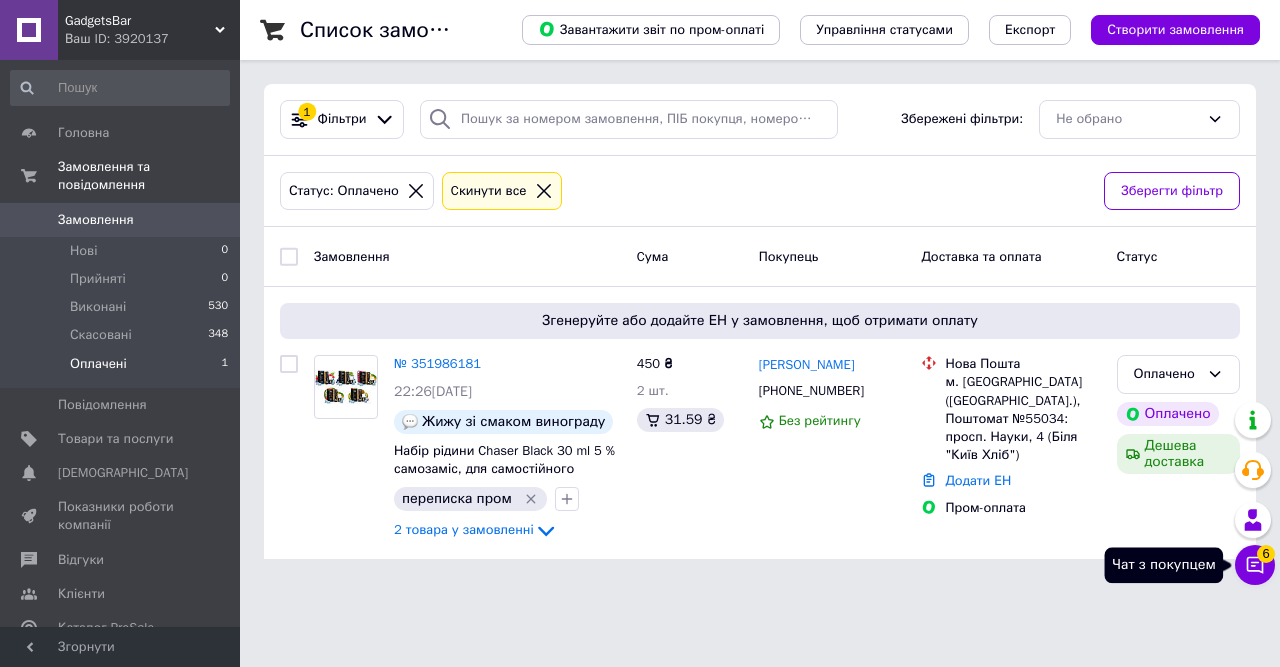 click 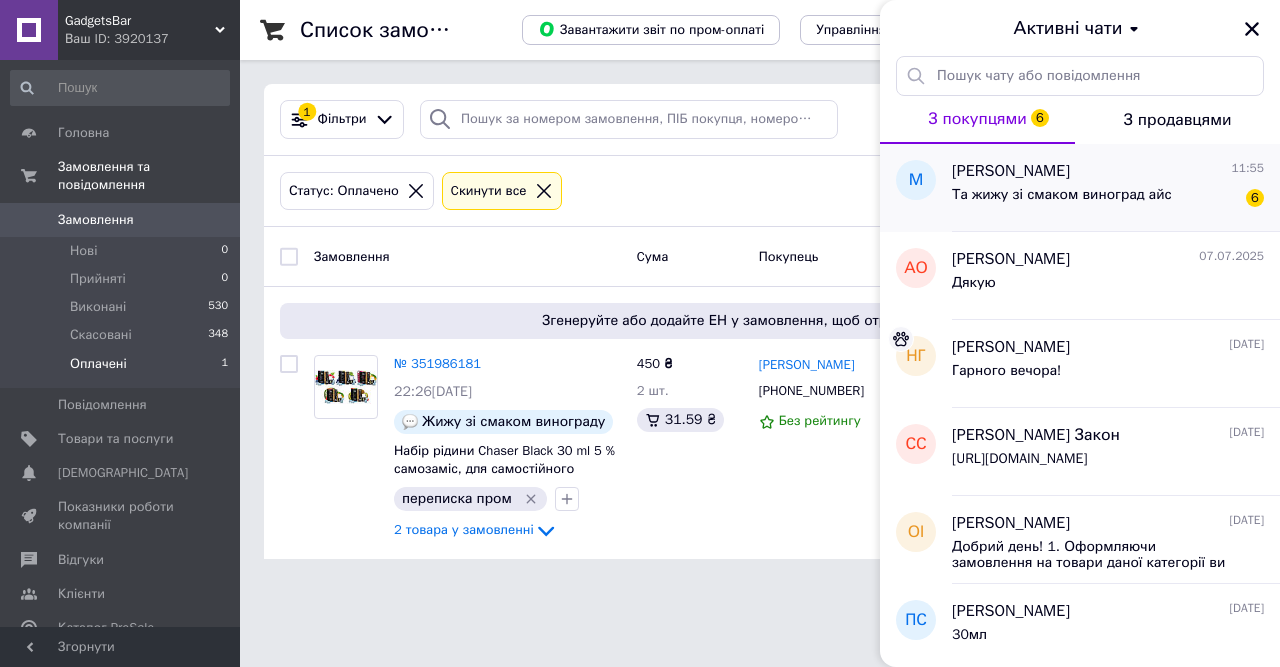 click on "Та жижу зі смаком виноград айс" at bounding box center (1062, 201) 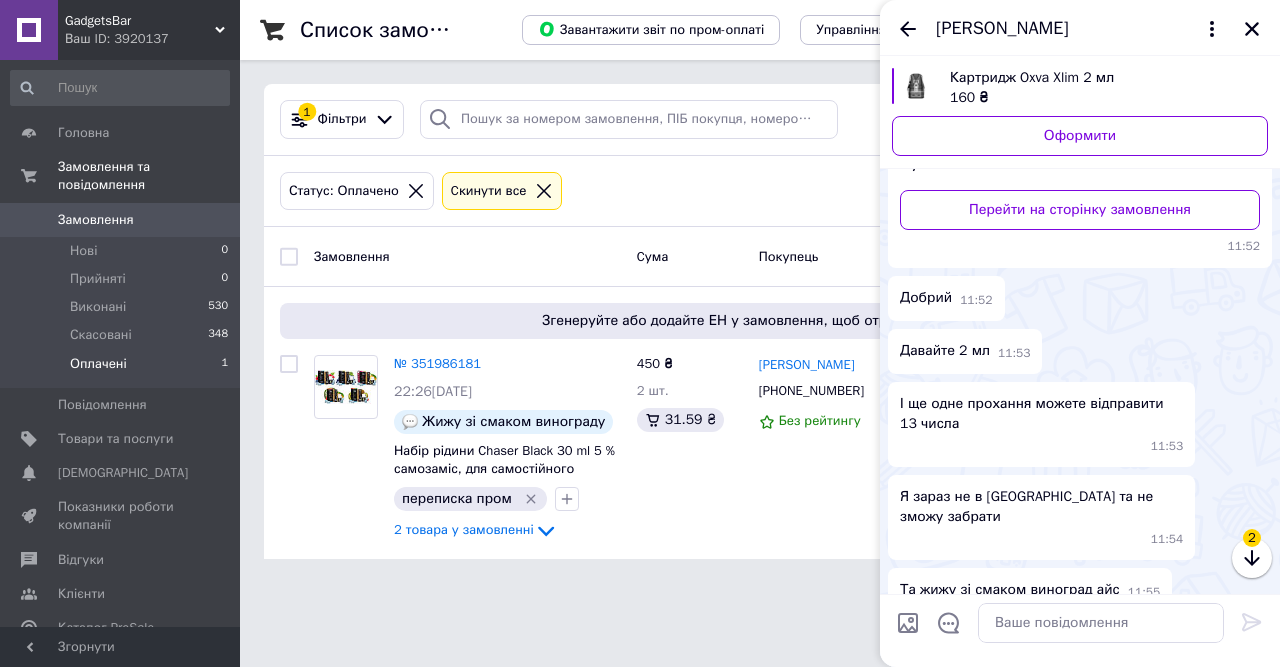 scroll, scrollTop: 853, scrollLeft: 0, axis: vertical 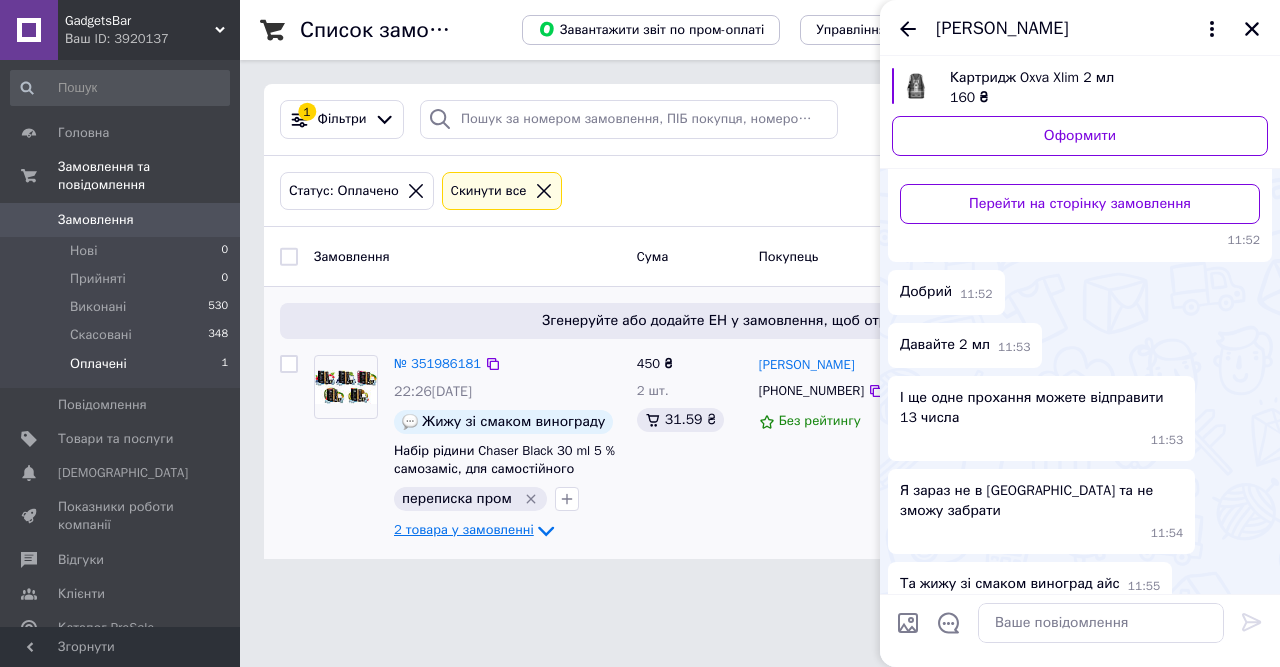 click on "2 товара у замовленні" at bounding box center (464, 530) 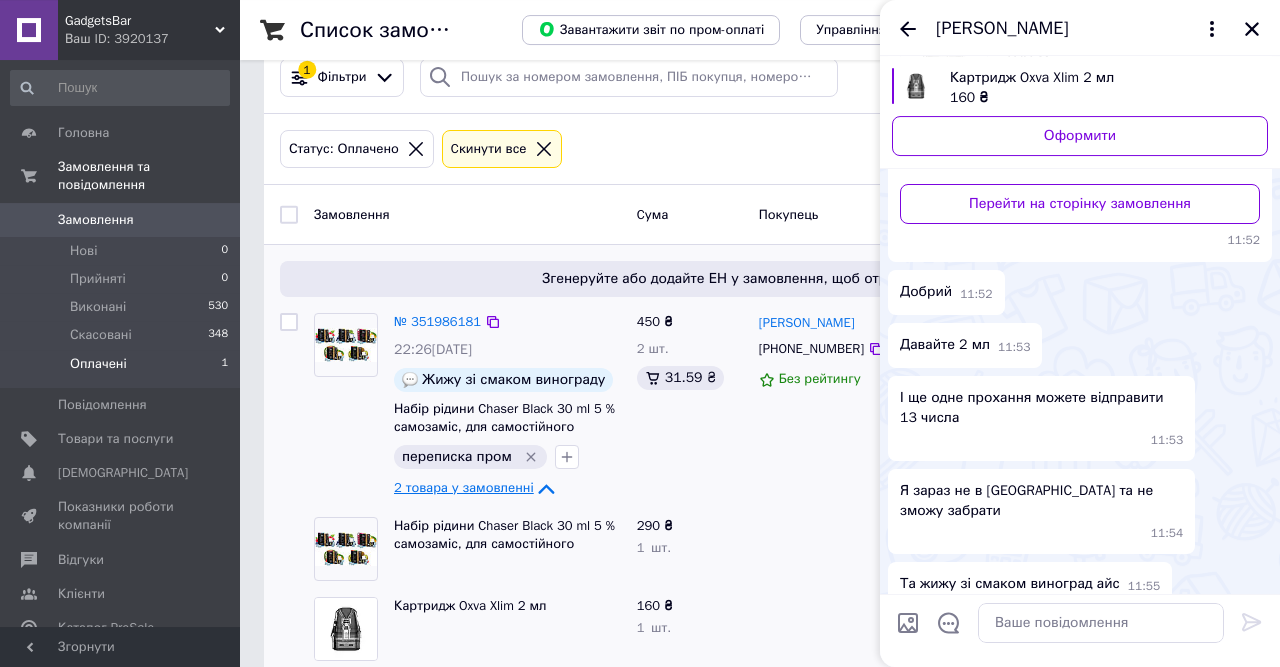 scroll, scrollTop: 74, scrollLeft: 0, axis: vertical 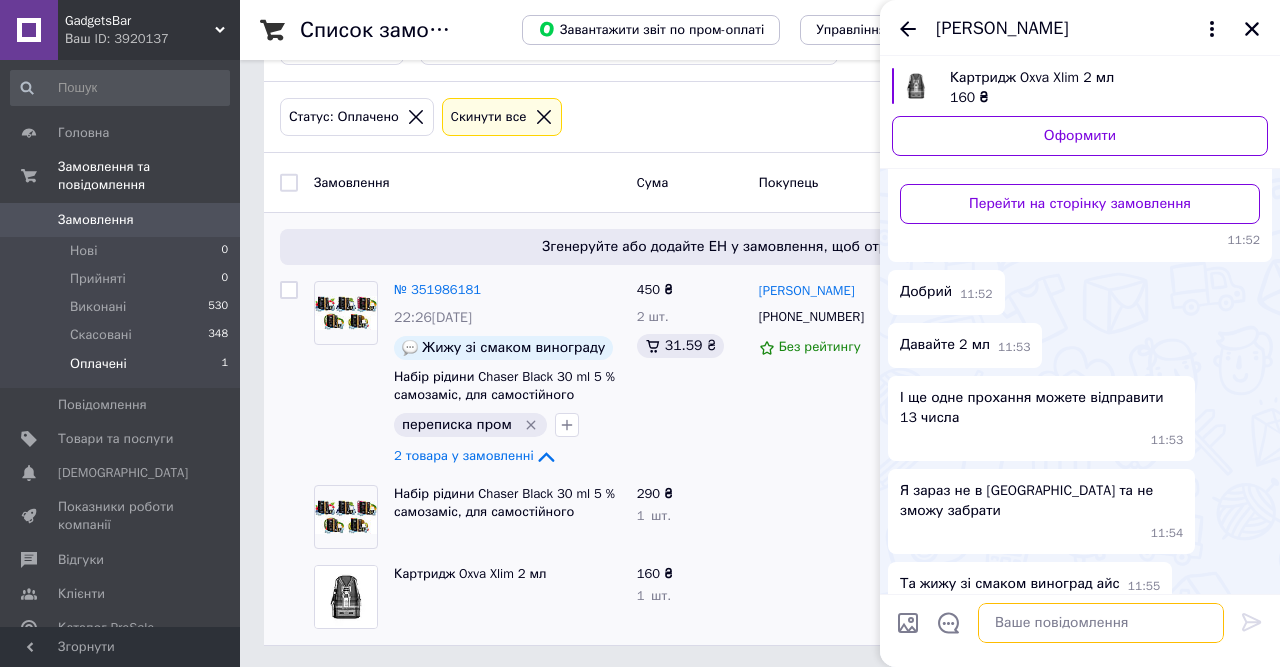 click at bounding box center (1101, 623) 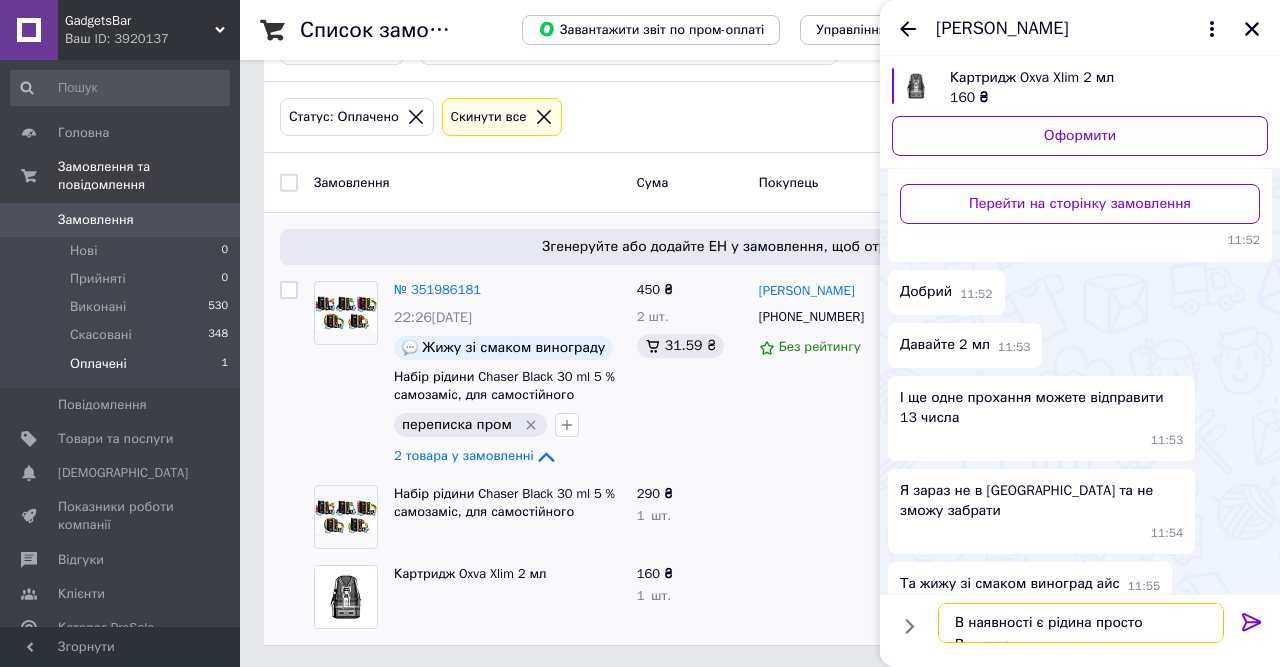 type on "В наявності є рідина просто Виноград" 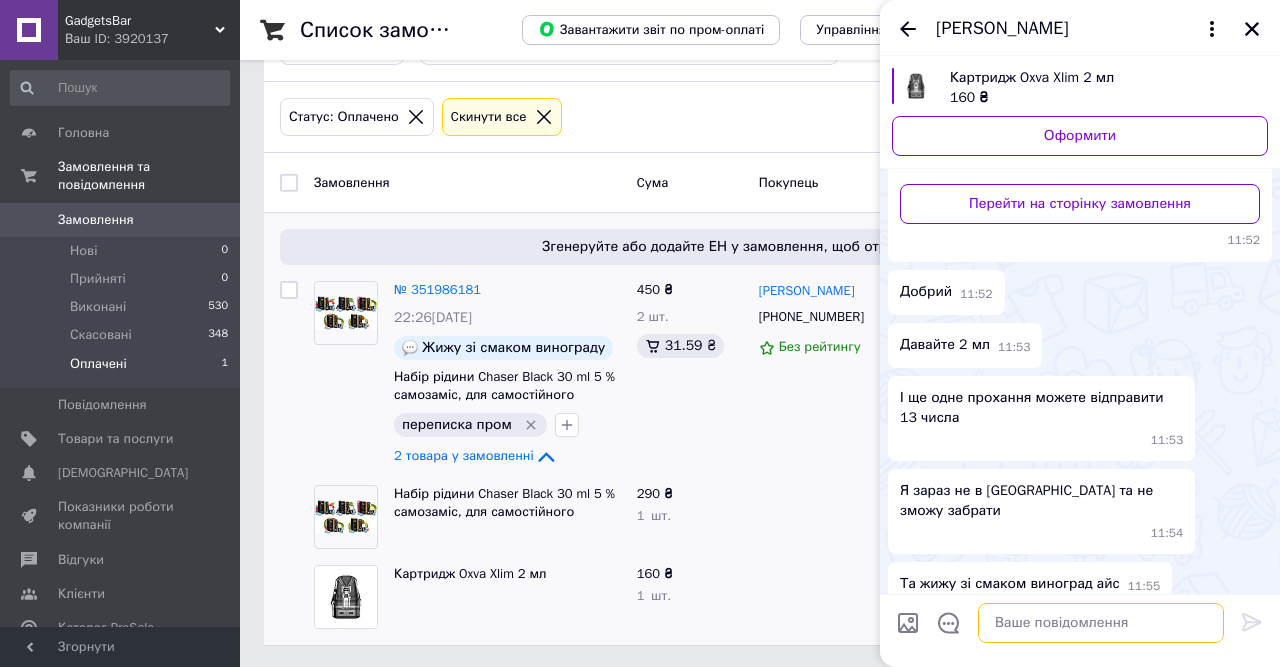scroll, scrollTop: 890, scrollLeft: 0, axis: vertical 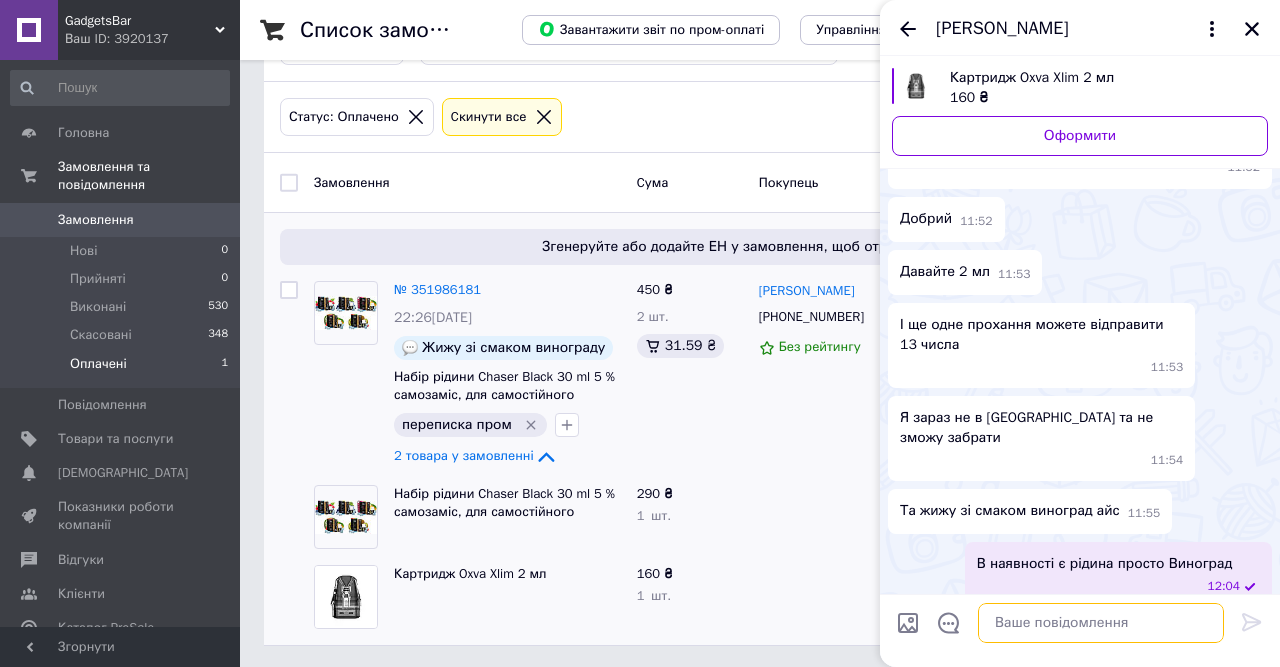 click at bounding box center (1101, 623) 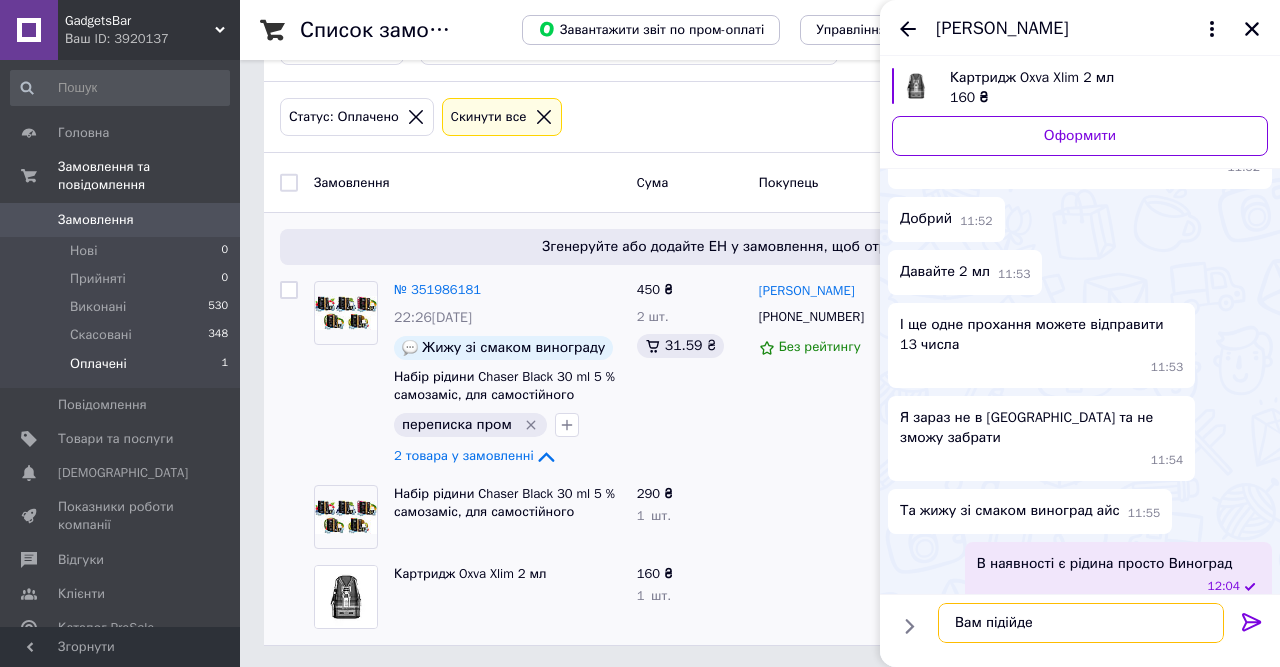type on "Вам підійде ?" 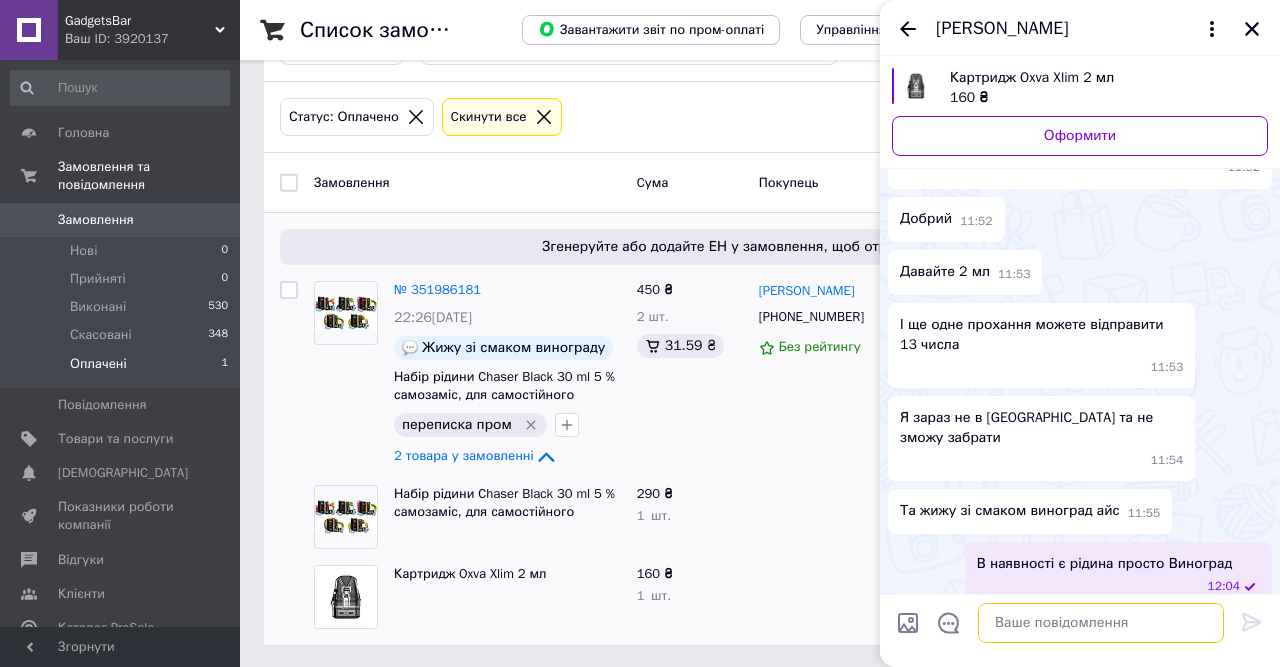 scroll, scrollTop: 943, scrollLeft: 0, axis: vertical 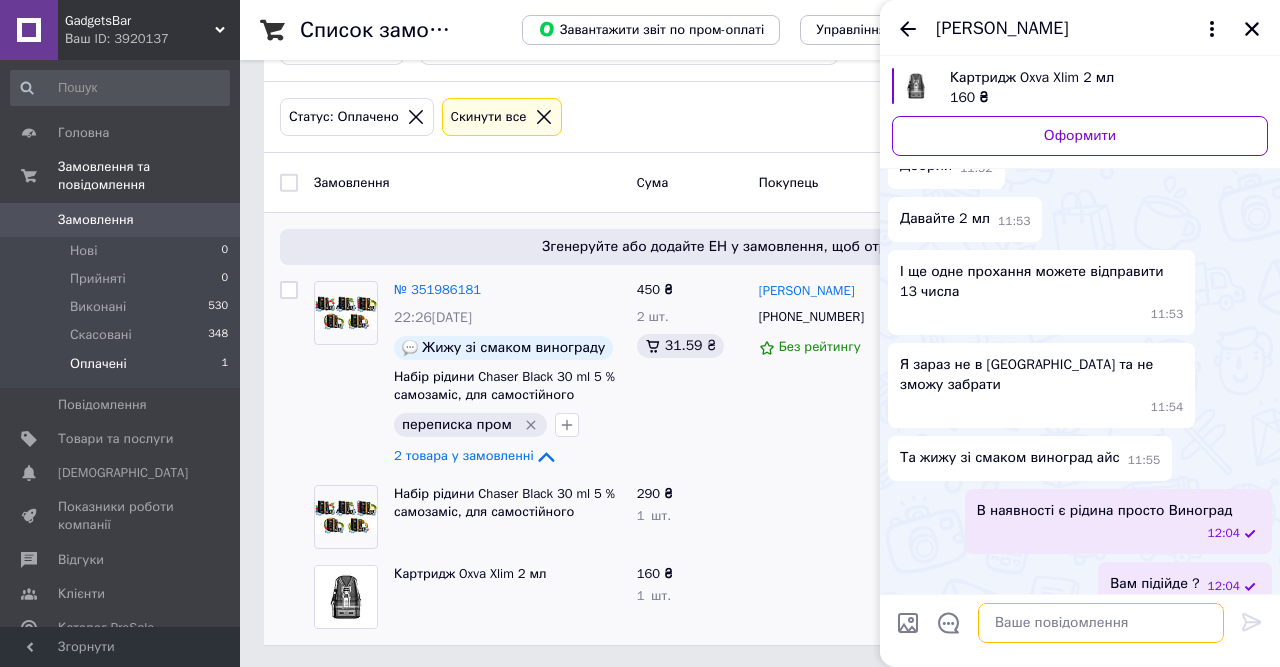 click at bounding box center (1101, 623) 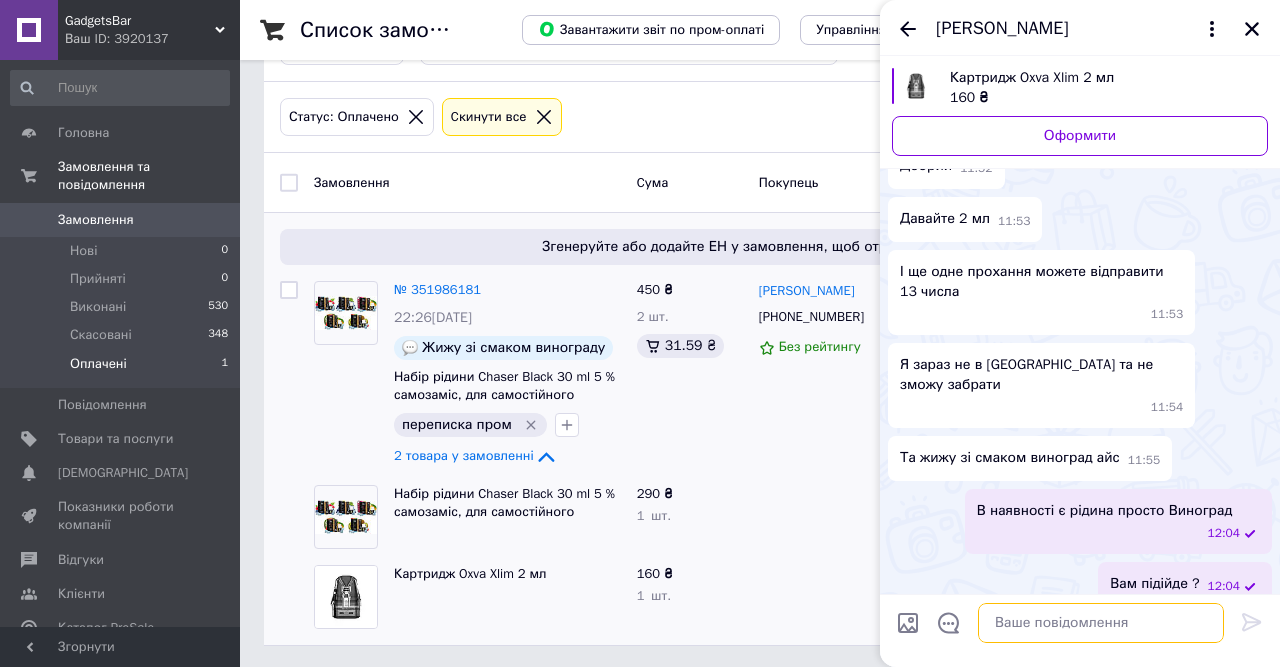 paste on "Набір для самозамісу Chaser for pods BALANCE 30мл 50/65мг (5/6.5%)
Банан
Блакитна малина
Виноград
Вишня
[GEOGRAPHIC_DATA] ментол
Гранат
Груша
Диня
Кавун
Кавун Ментол
Ківі
[PERSON_NAME]
Ментол Чорниця
М'ята
Персик
Полуниця
Смородина ментол
Тютюн
Ягоди
Набір для самозамісу Chaser mix BALANCE 30мл 50/65мг (5/6.5%)
Базилік М'ята
Блакитна малина лимонад
Гуава [PERSON_NAME] Яблуко
Кола
М'ятний орбіт
Ожиновий джем
Полуниця Банан
Полуниця Виноград
Полуниця Квас
Смузі
Фанта" 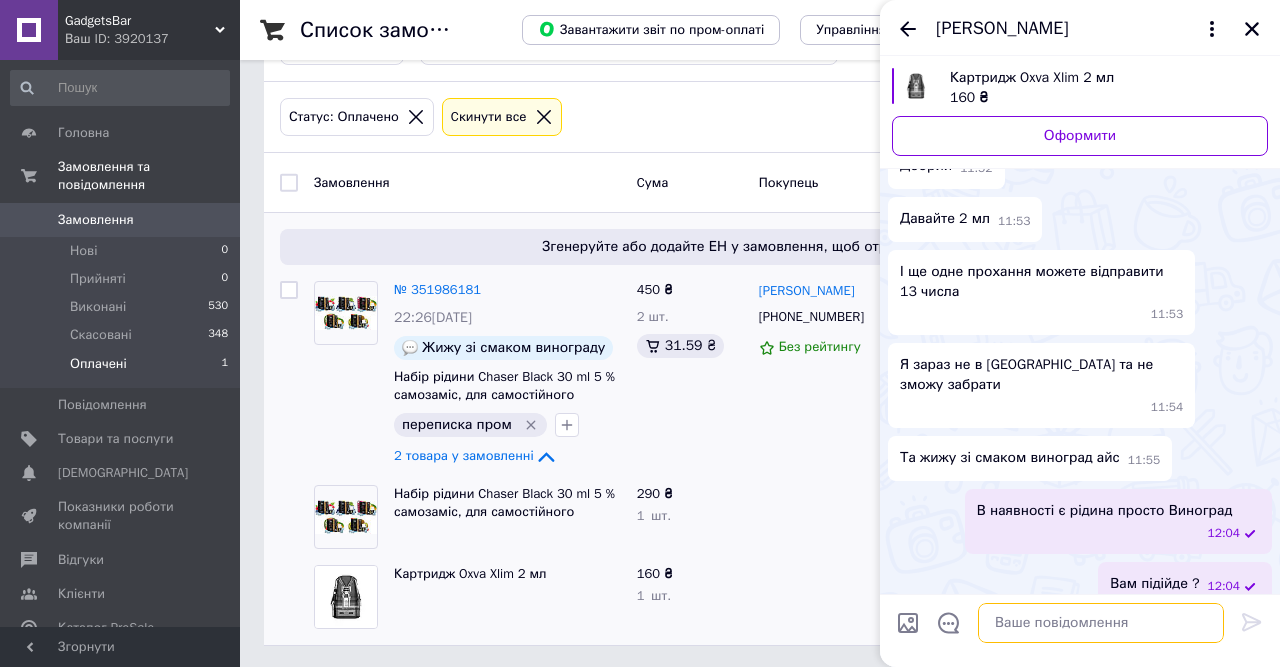 scroll, scrollTop: 0, scrollLeft: 0, axis: both 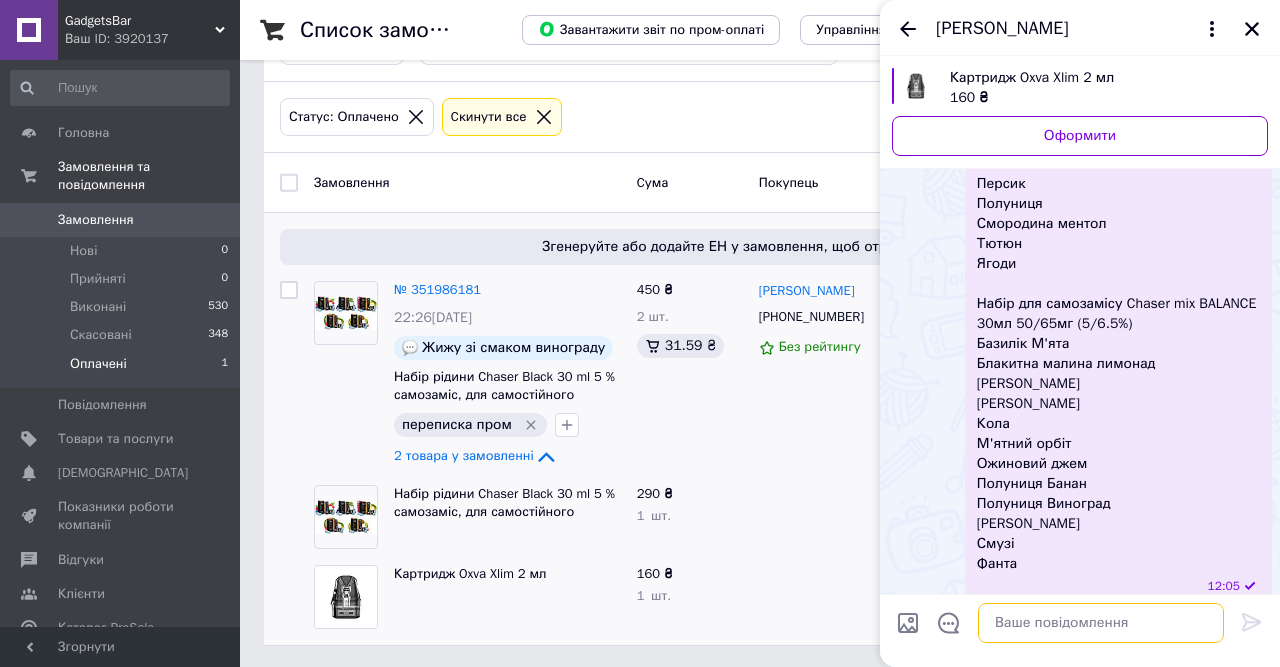 click at bounding box center (1101, 623) 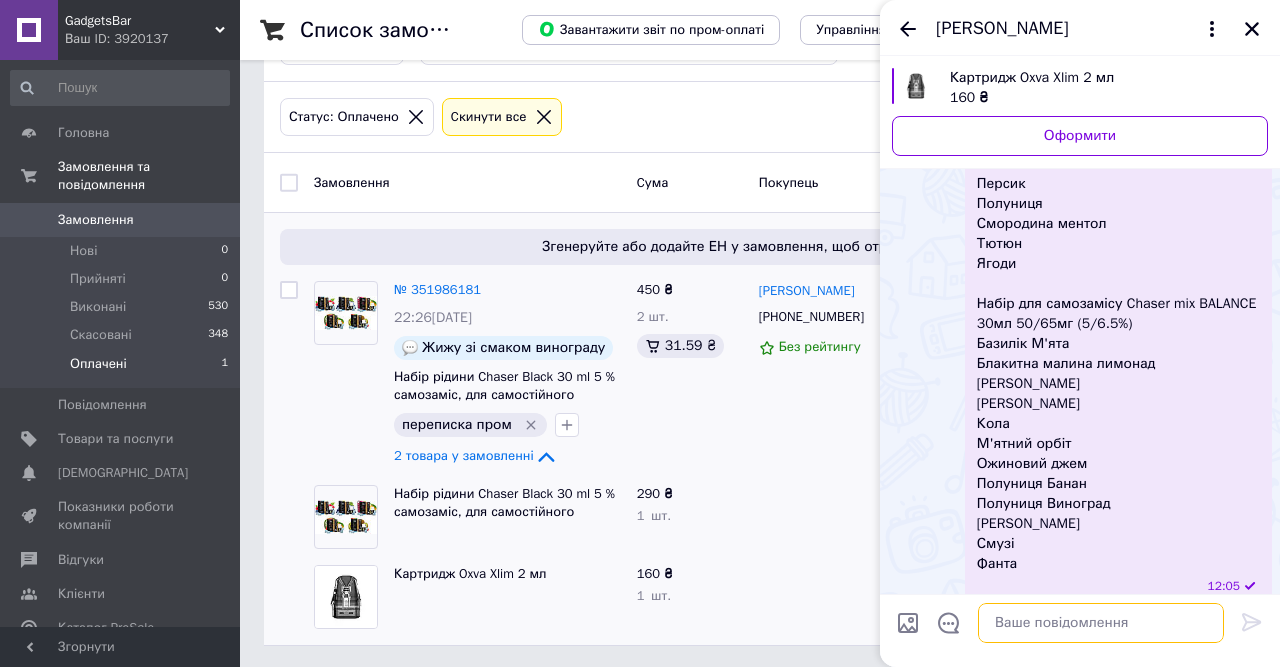 click at bounding box center (1101, 623) 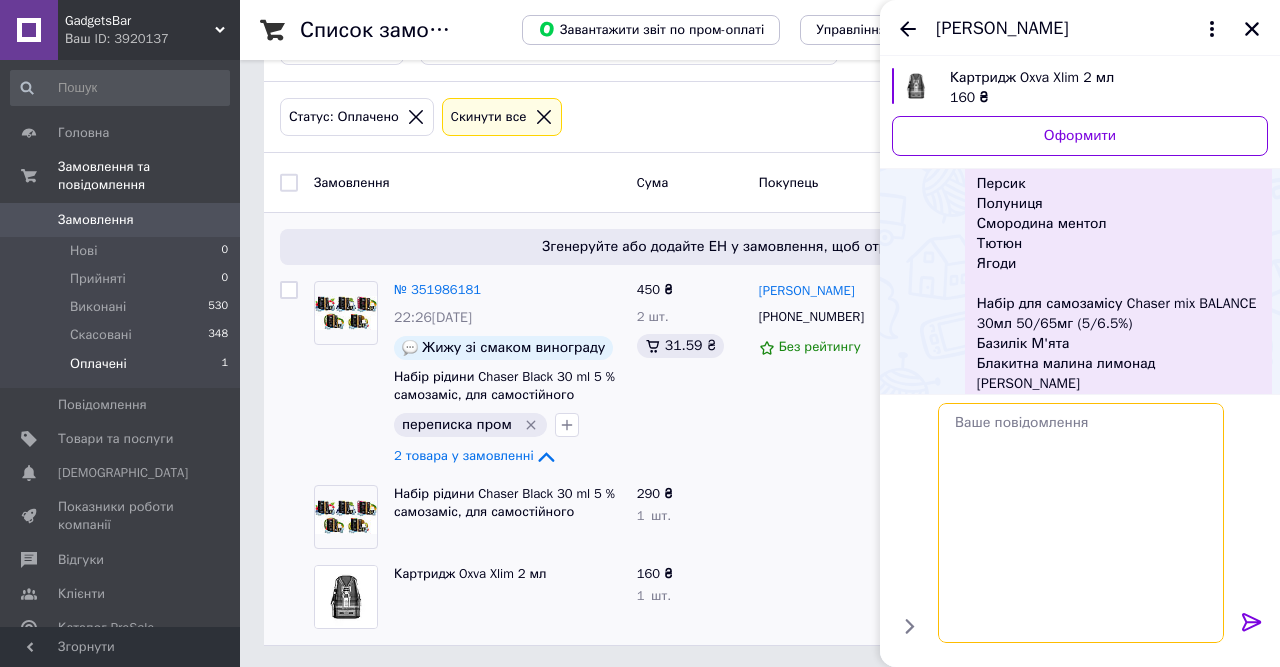 scroll, scrollTop: 0, scrollLeft: 0, axis: both 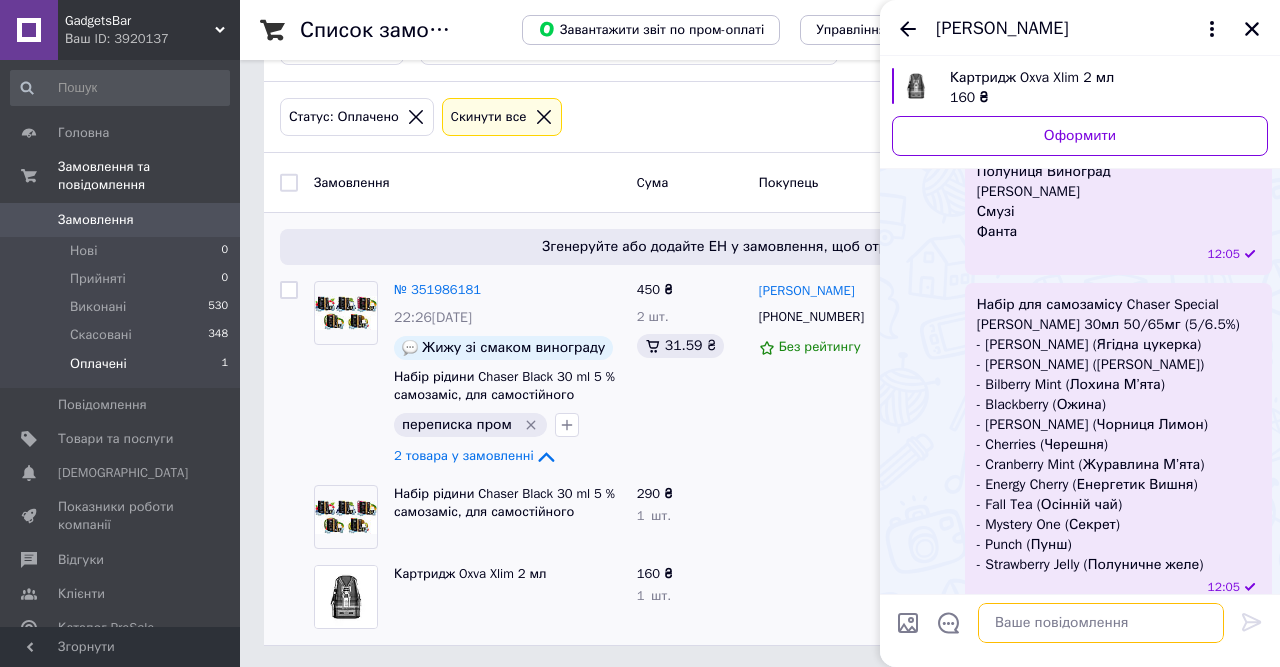 click at bounding box center (1101, 623) 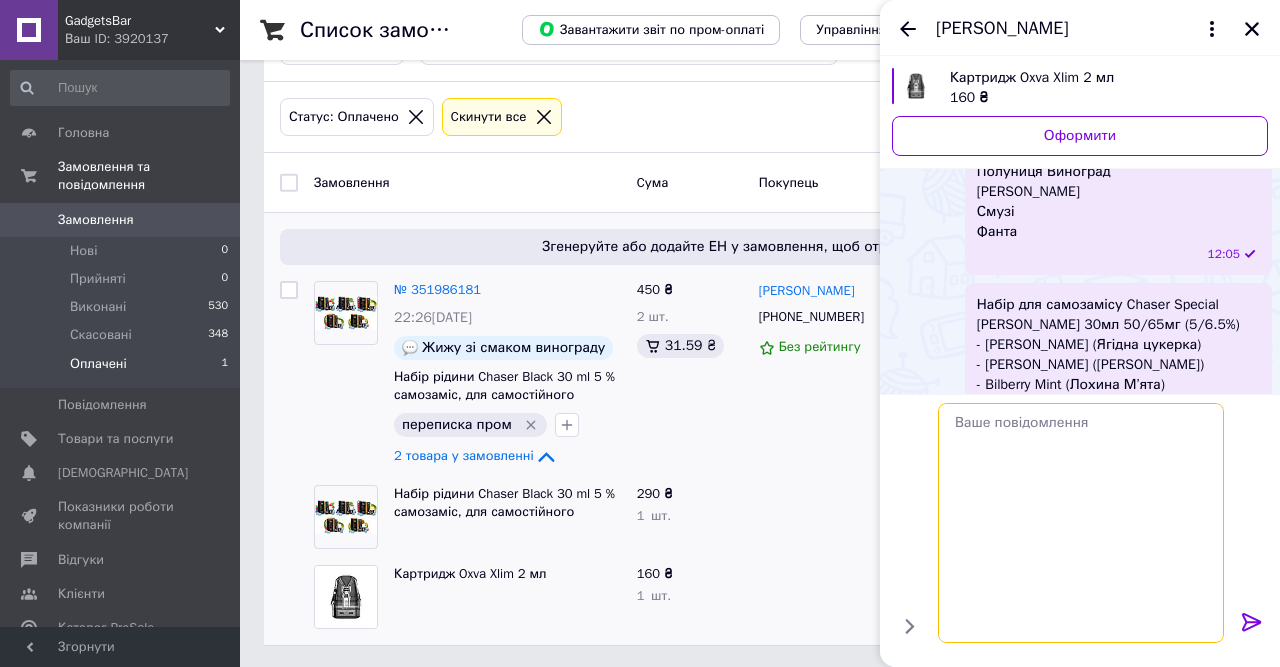 scroll, scrollTop: 0, scrollLeft: 0, axis: both 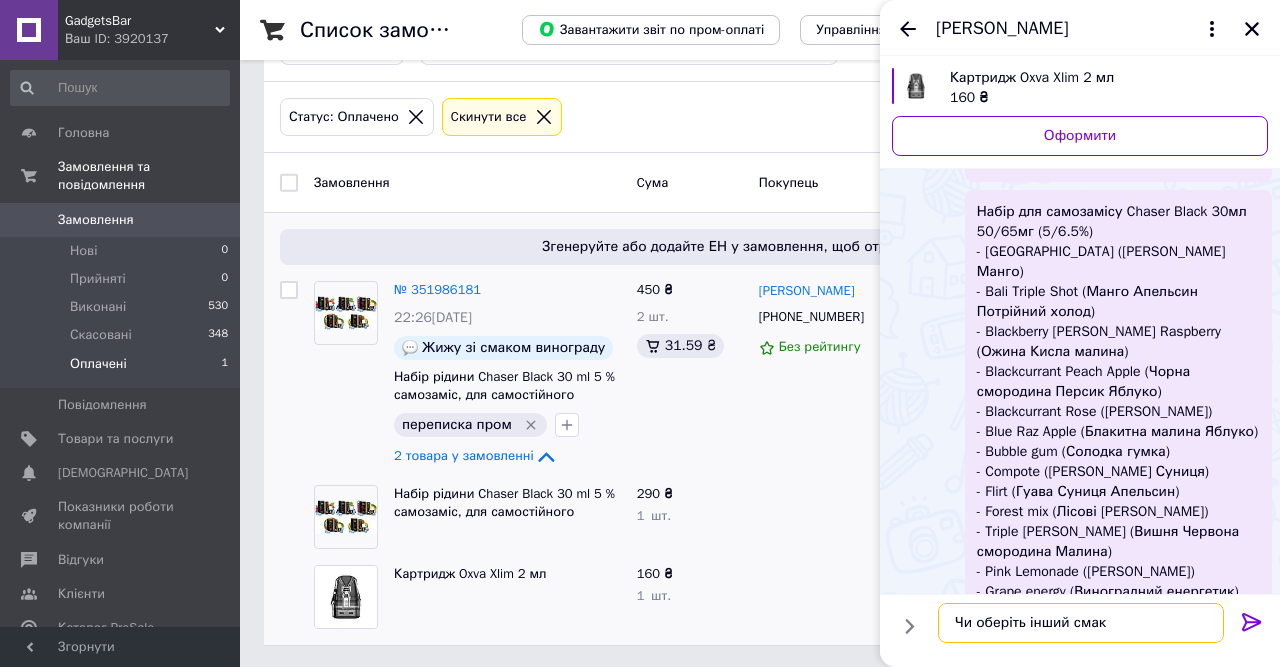 type on "Чи оберіть інший смак )" 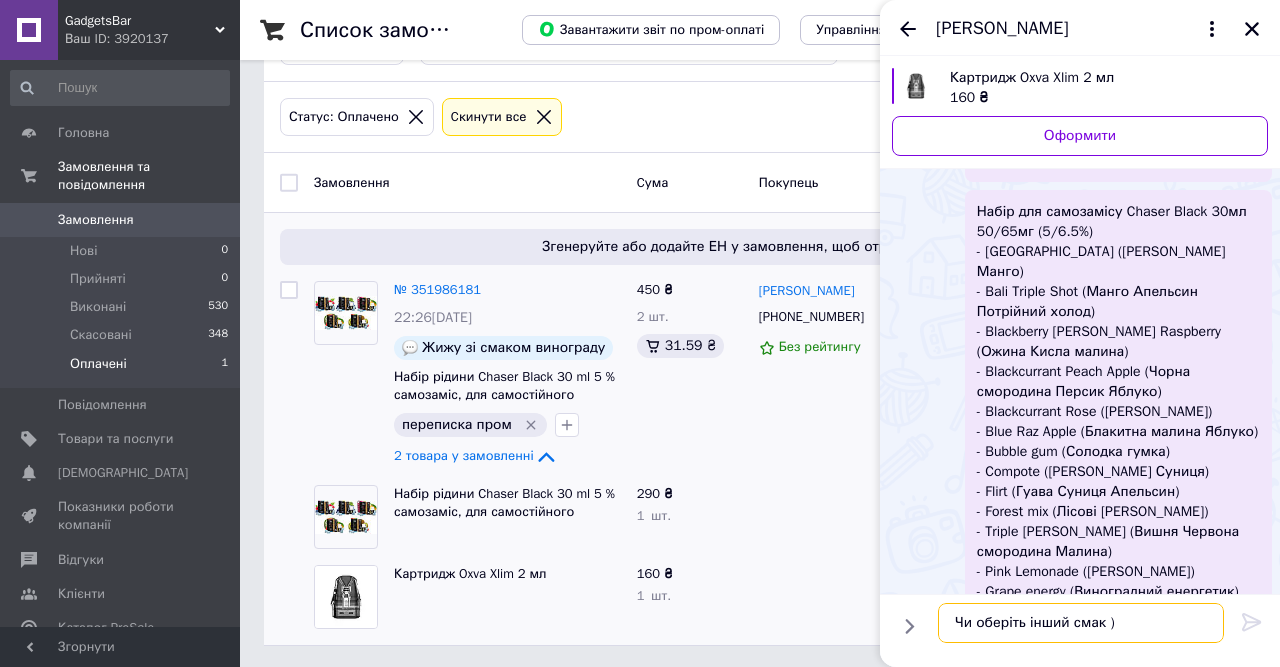 type 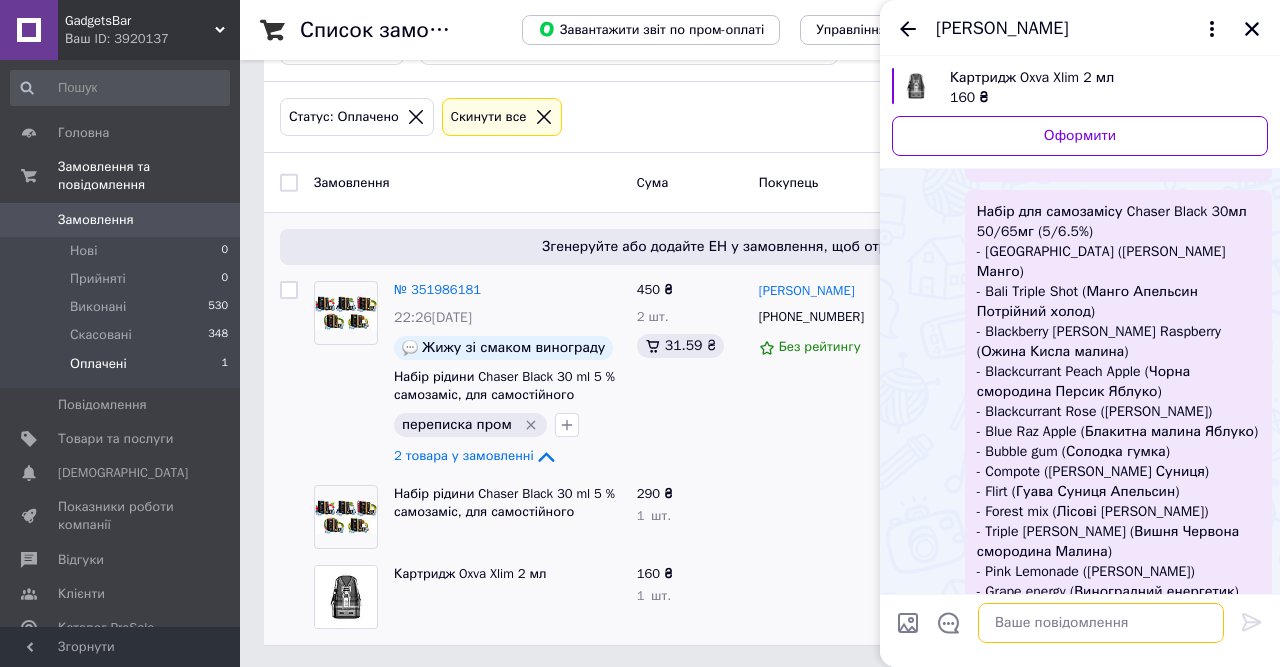 scroll, scrollTop: 2776, scrollLeft: 0, axis: vertical 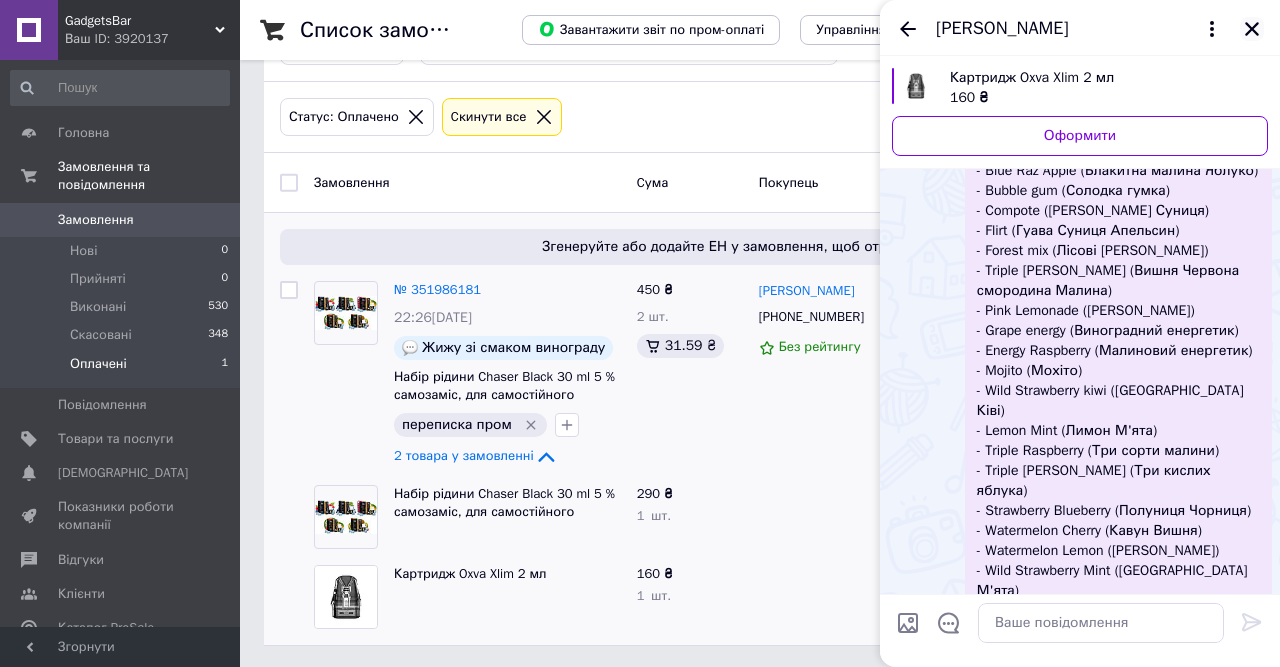 click 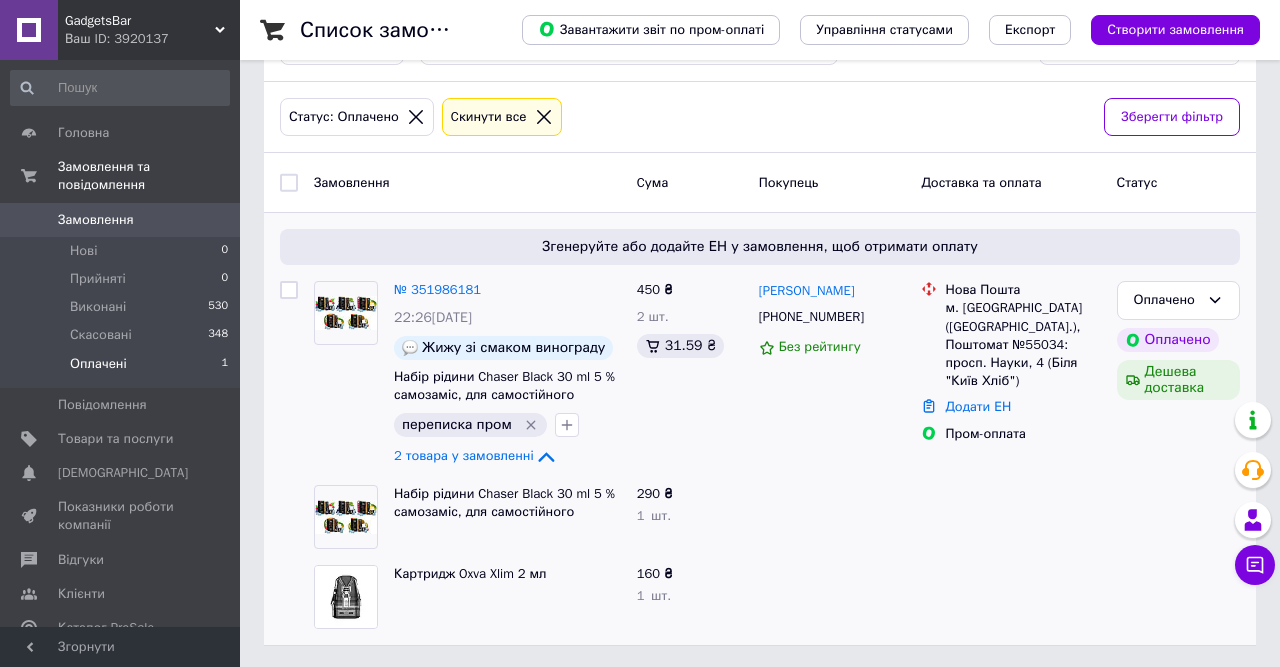 click on "Оплачені" at bounding box center [98, 364] 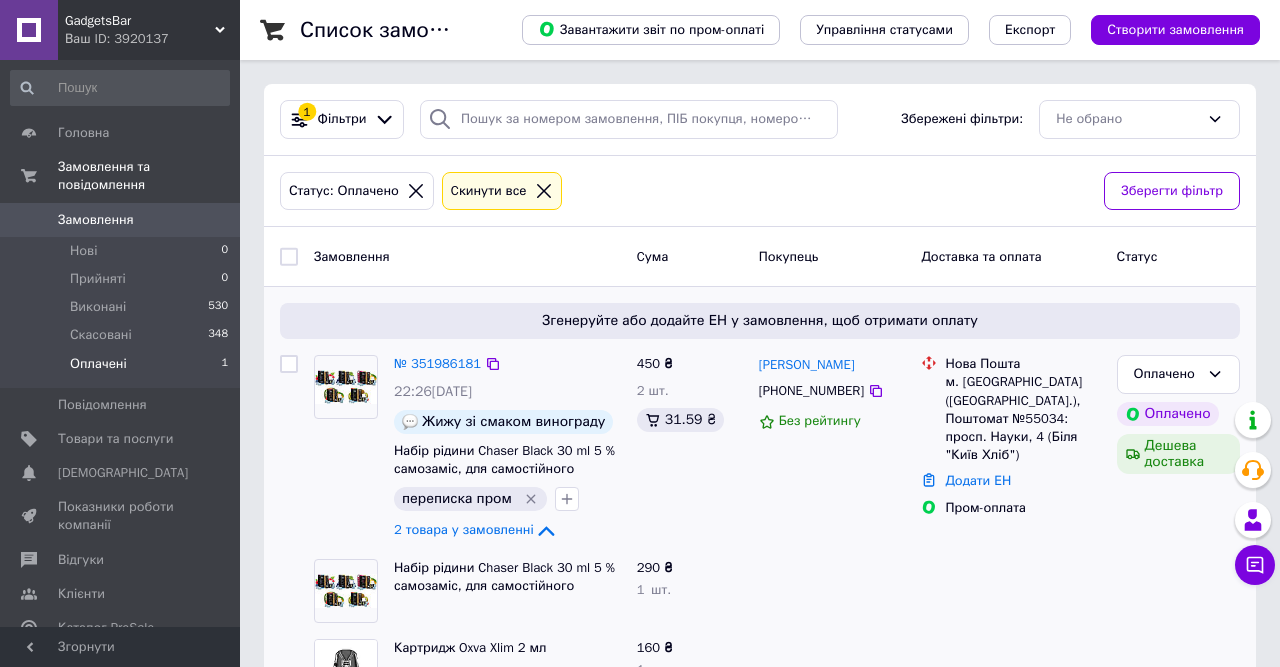 scroll, scrollTop: 74, scrollLeft: 0, axis: vertical 